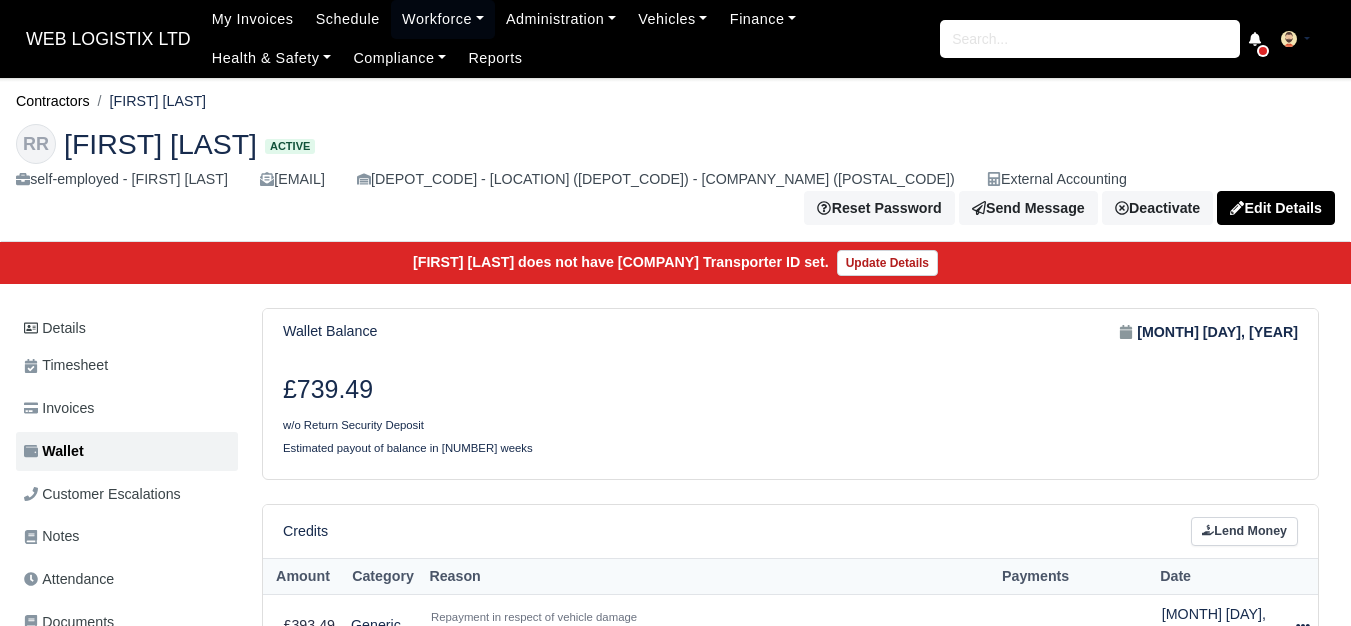 scroll, scrollTop: 0, scrollLeft: 0, axis: both 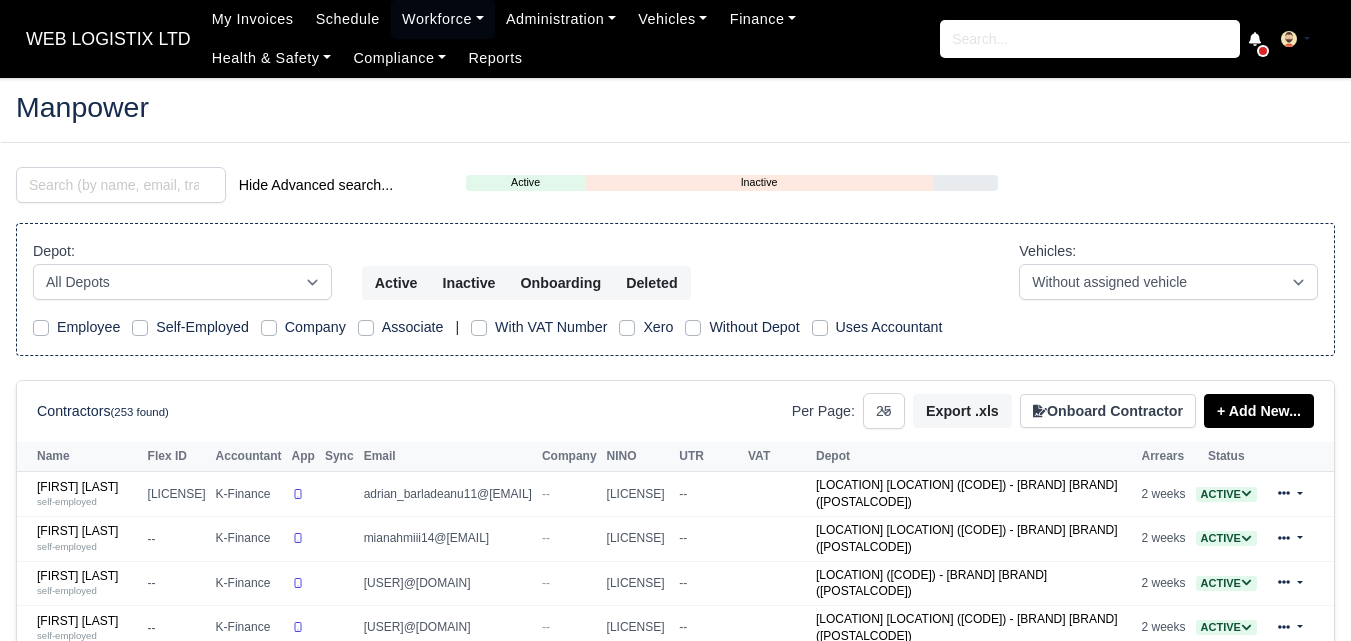 select on "25" 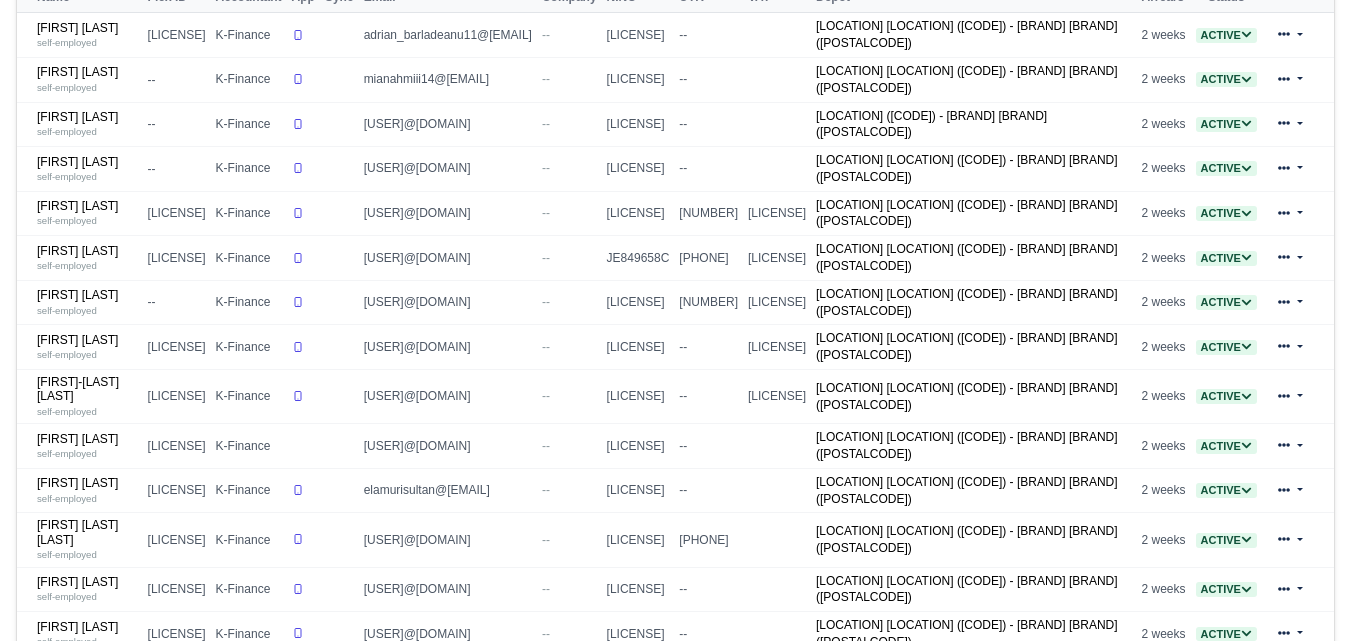 scroll, scrollTop: 538, scrollLeft: 0, axis: vertical 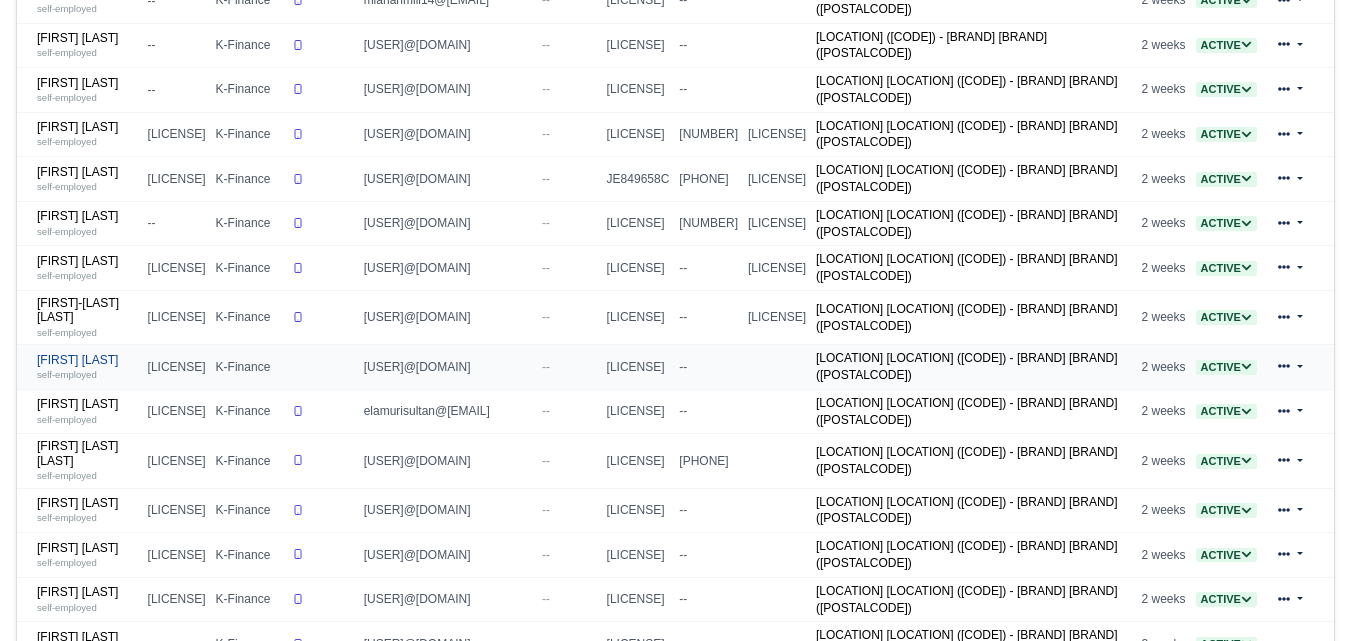 click on "Dean Shoreman
self-employed" at bounding box center (87, 367) 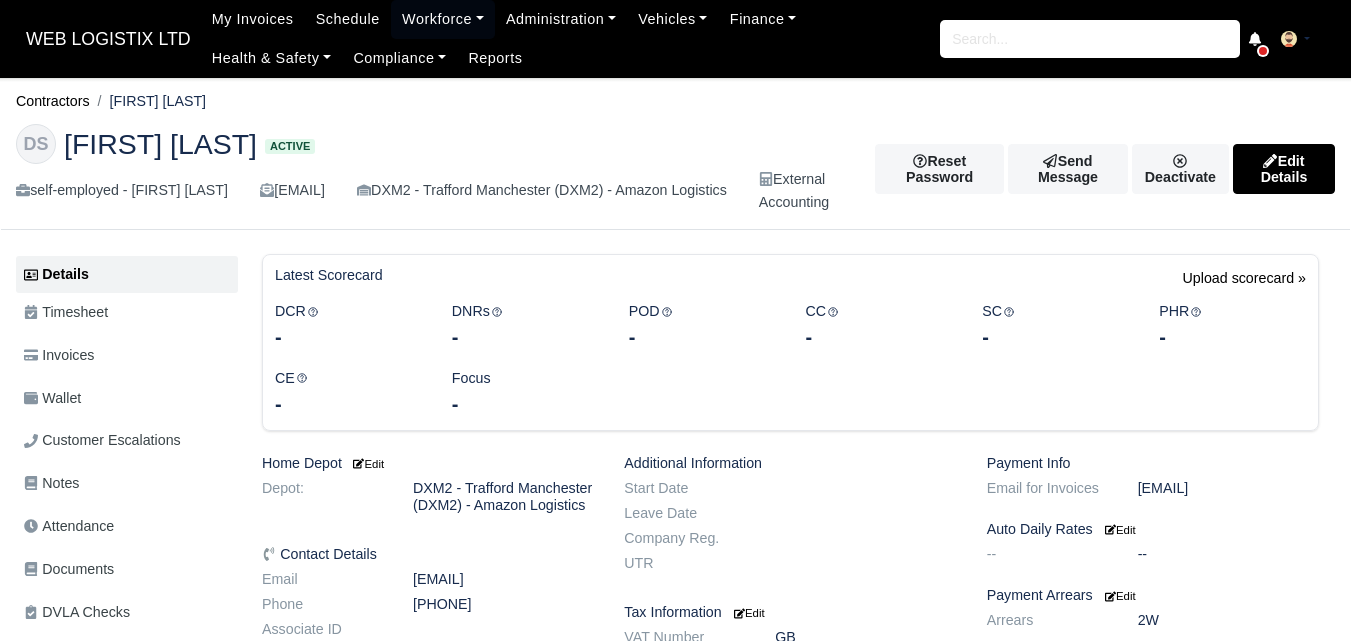 scroll, scrollTop: 0, scrollLeft: 0, axis: both 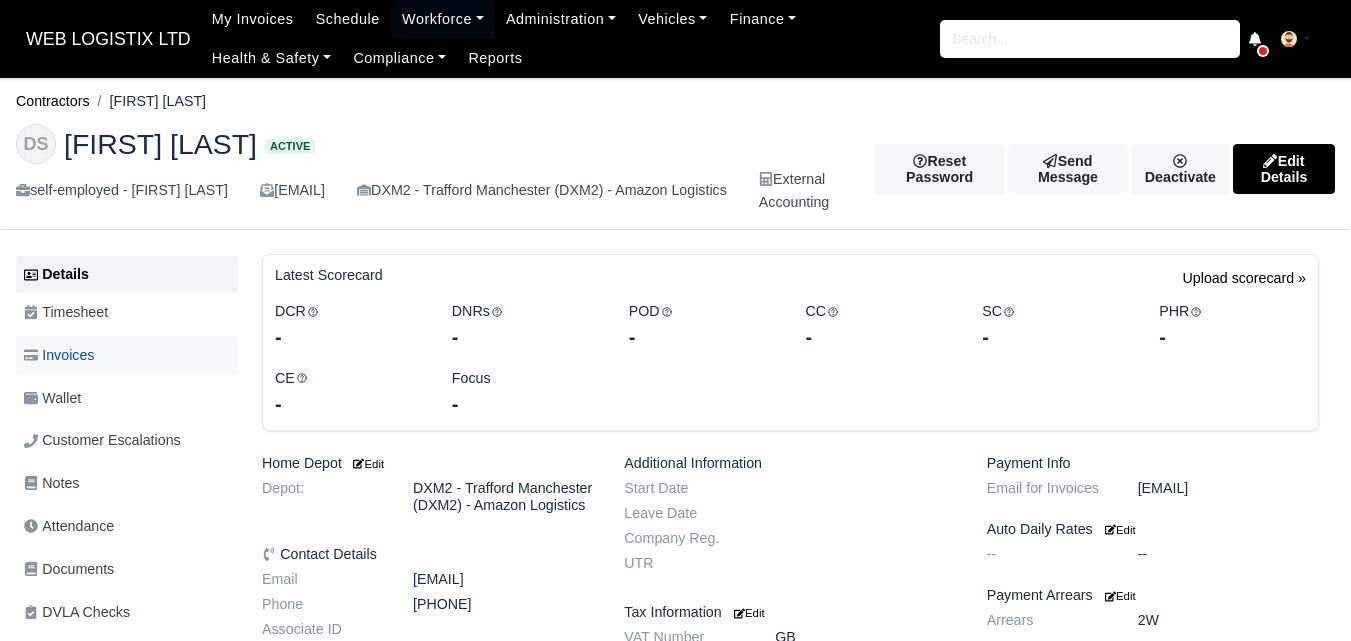 click on "Invoices" at bounding box center [59, 355] 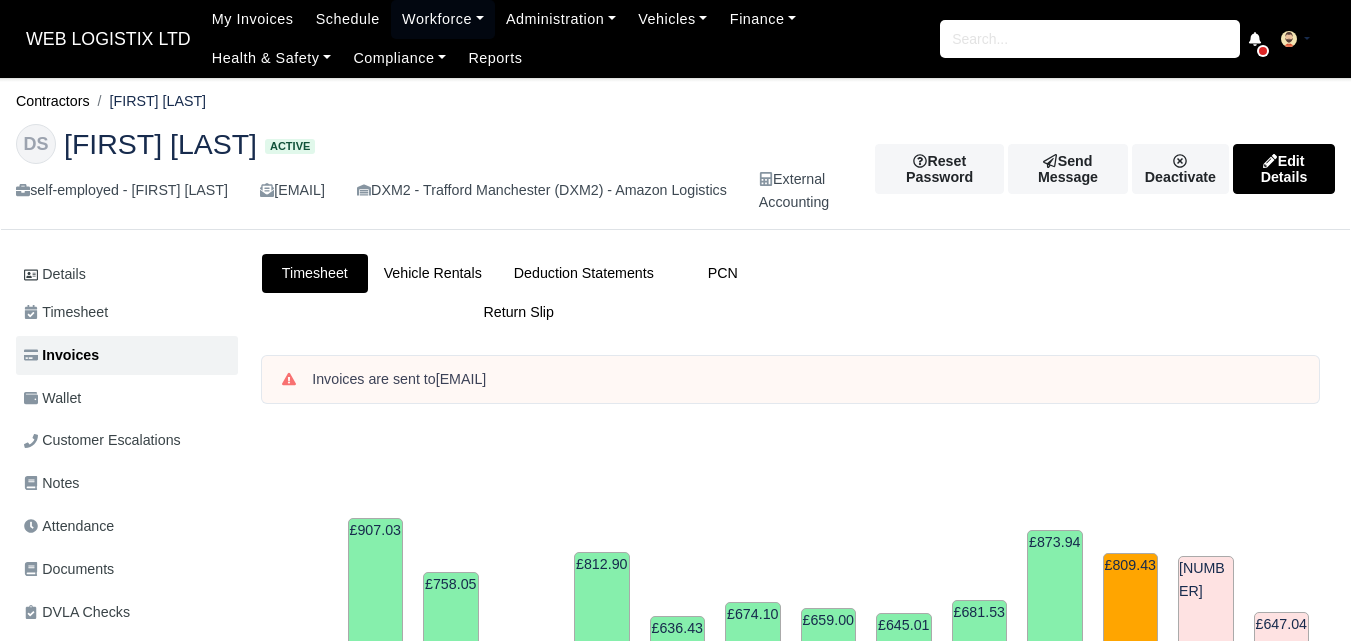 scroll, scrollTop: 0, scrollLeft: 0, axis: both 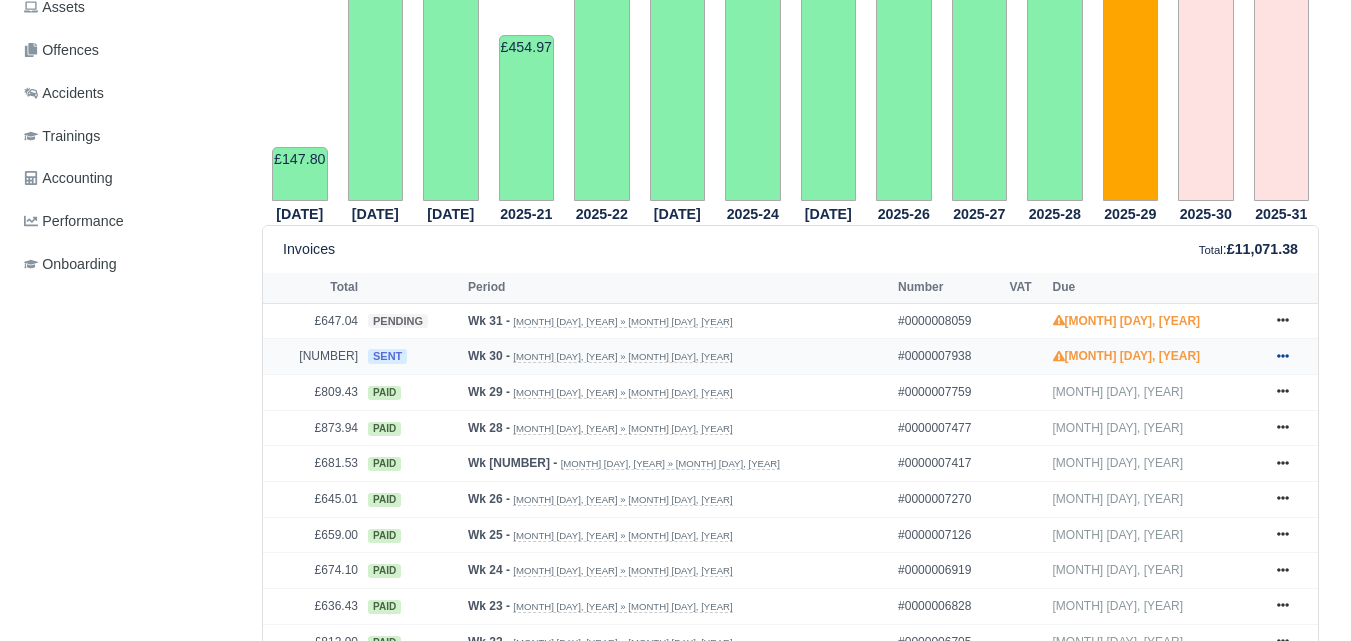 click 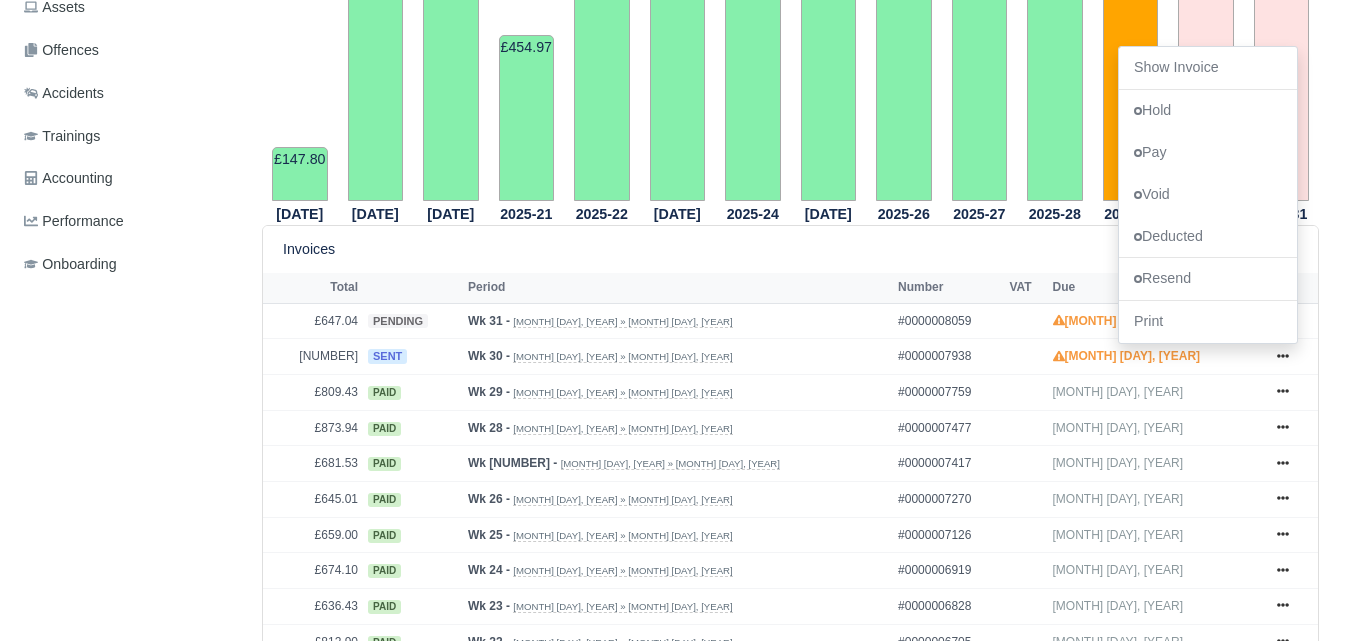 click on "Invoices
Total :  £11,071.38" at bounding box center [790, 249] 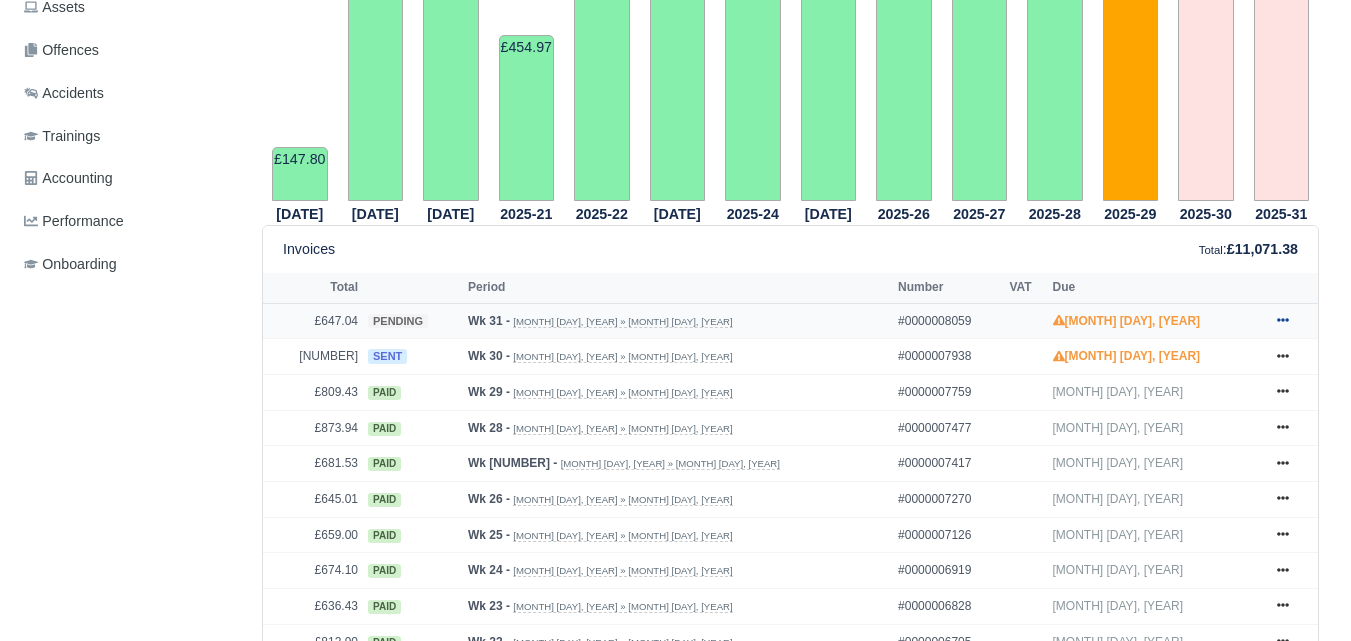 click 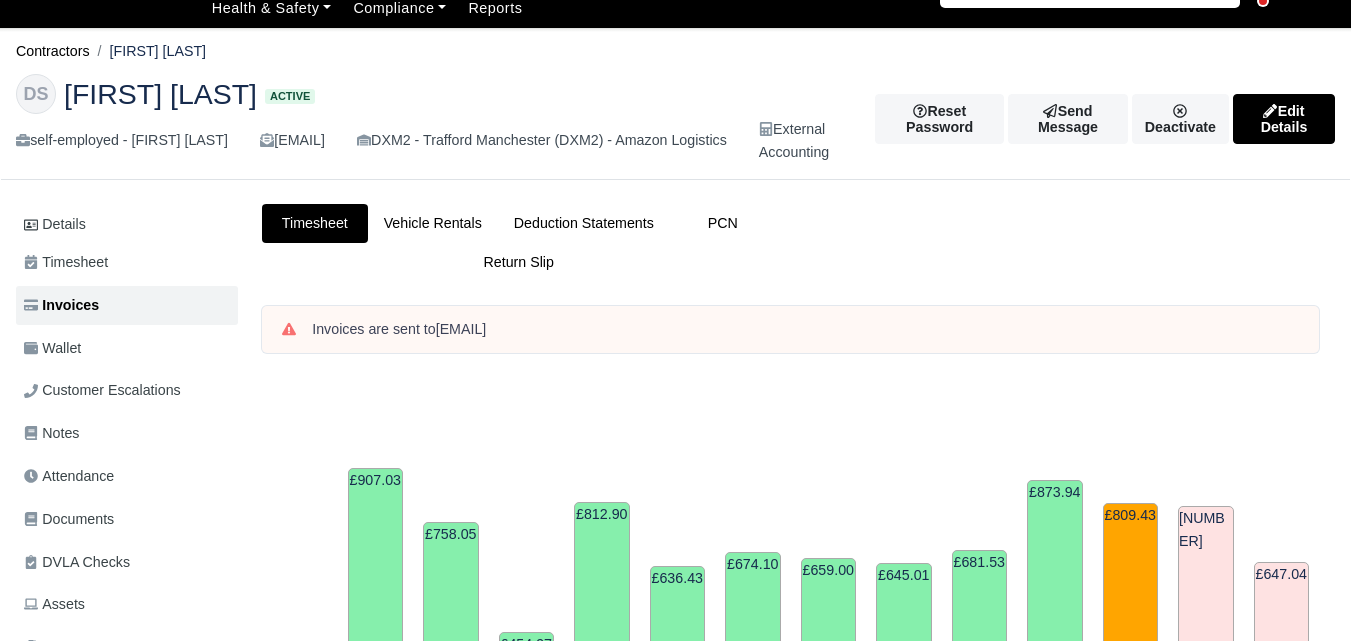 scroll, scrollTop: 0, scrollLeft: 0, axis: both 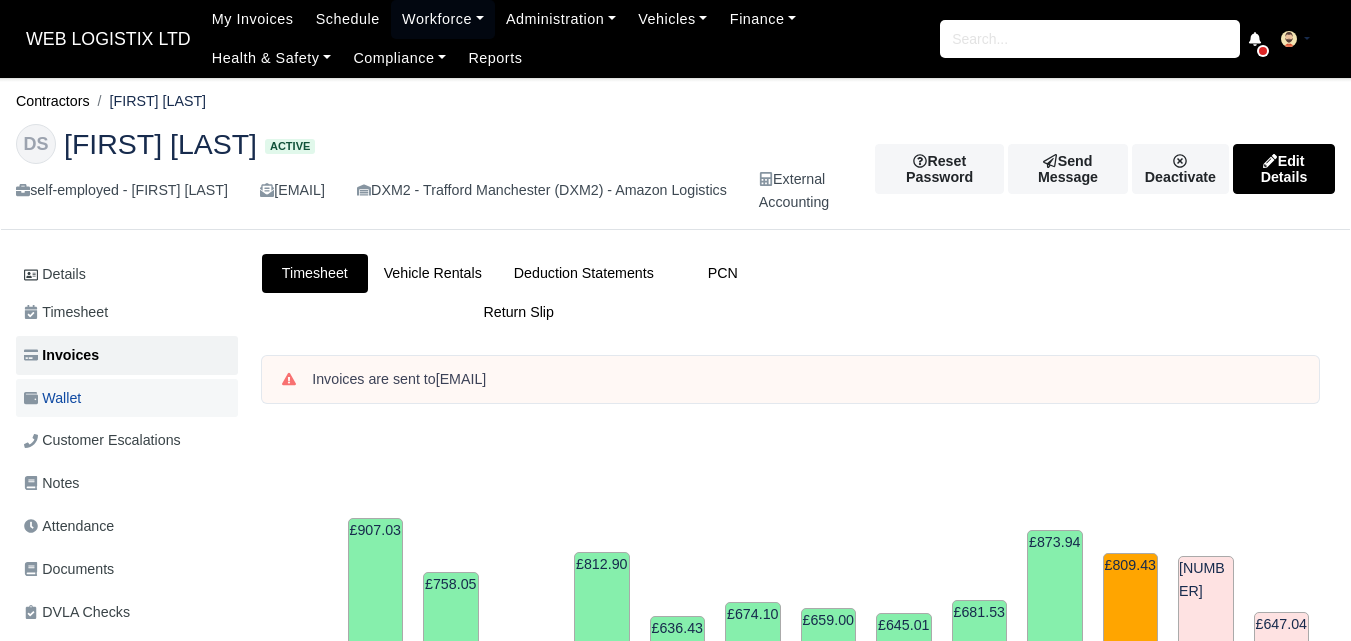 click on "Wallet" at bounding box center (127, 398) 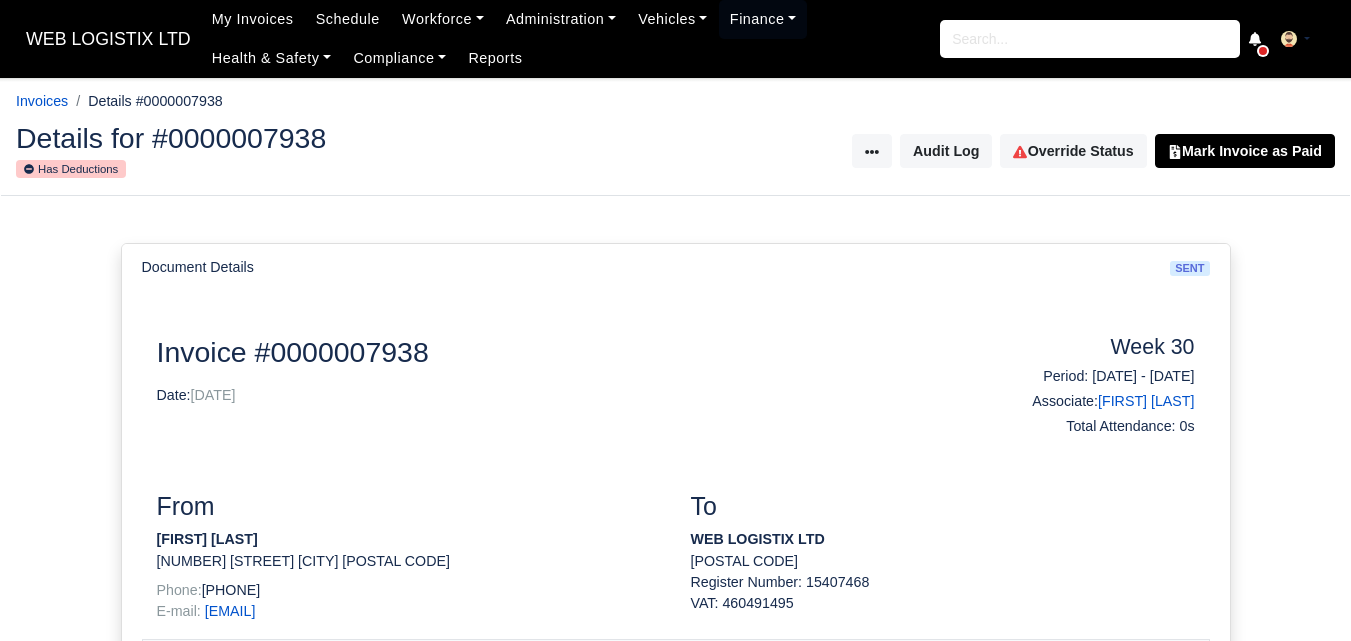 scroll, scrollTop: 0, scrollLeft: 0, axis: both 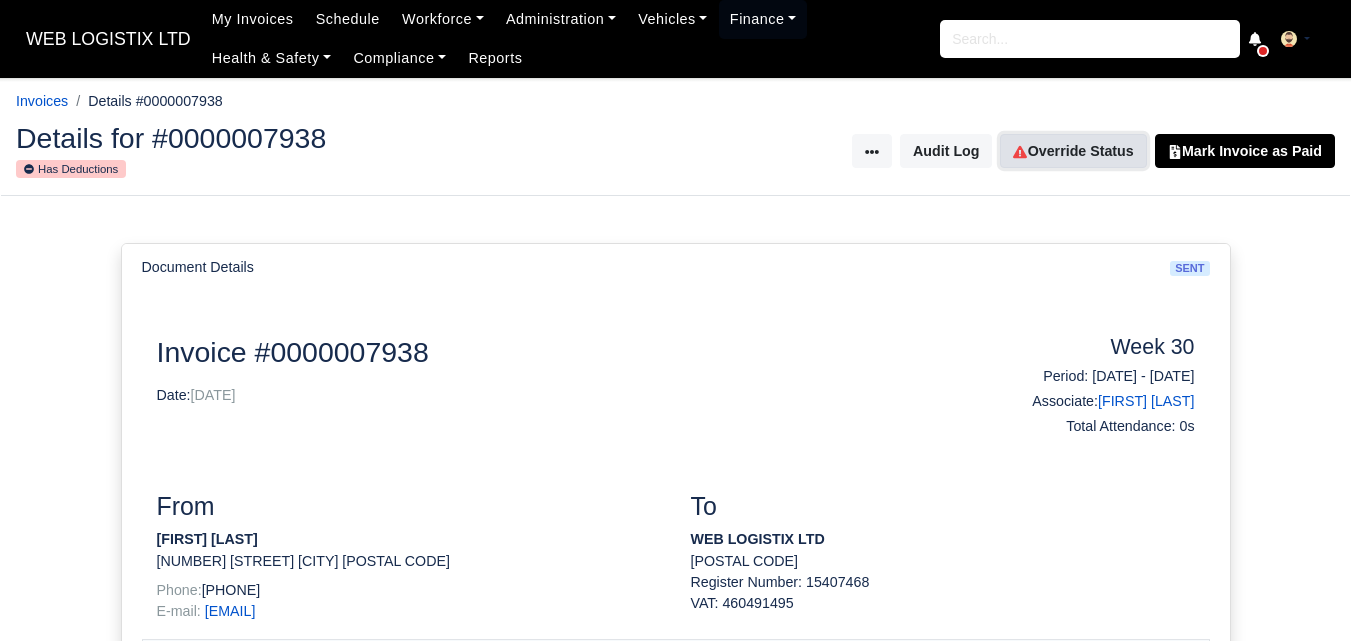 click on "Override Status" at bounding box center (1073, 151) 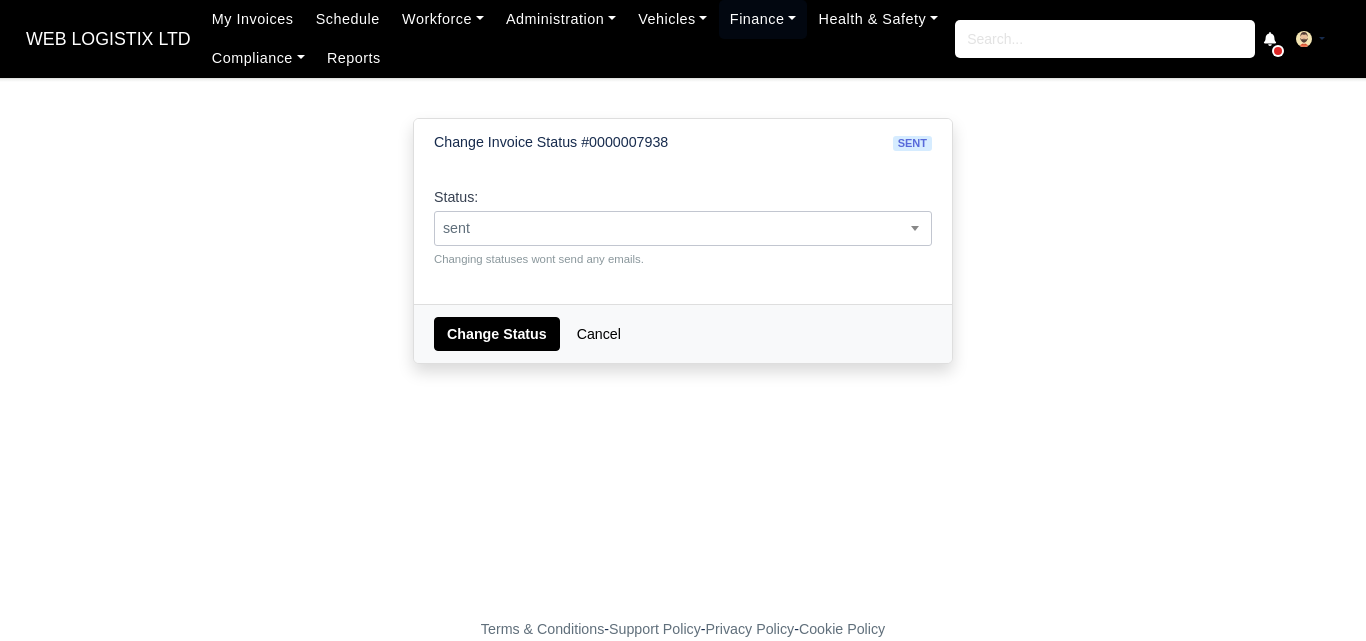 drag, startPoint x: 0, startPoint y: 0, endPoint x: 672, endPoint y: 229, distance: 709.9472 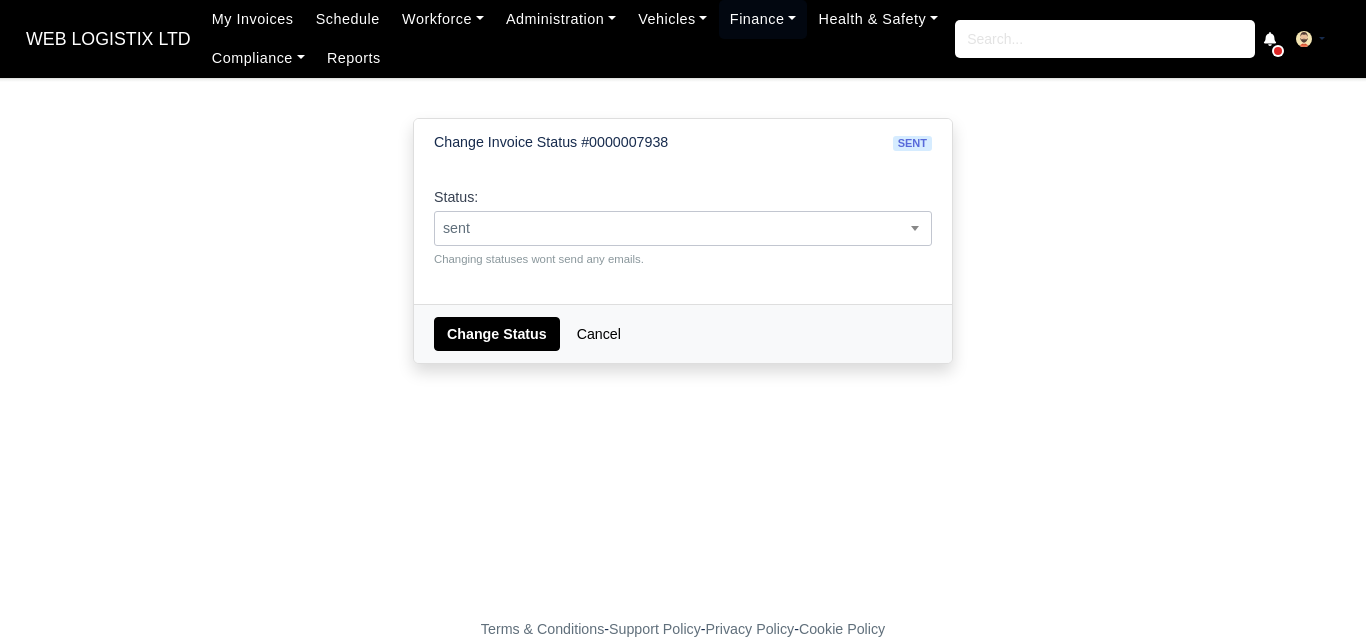 click on "sent" at bounding box center (683, 228) 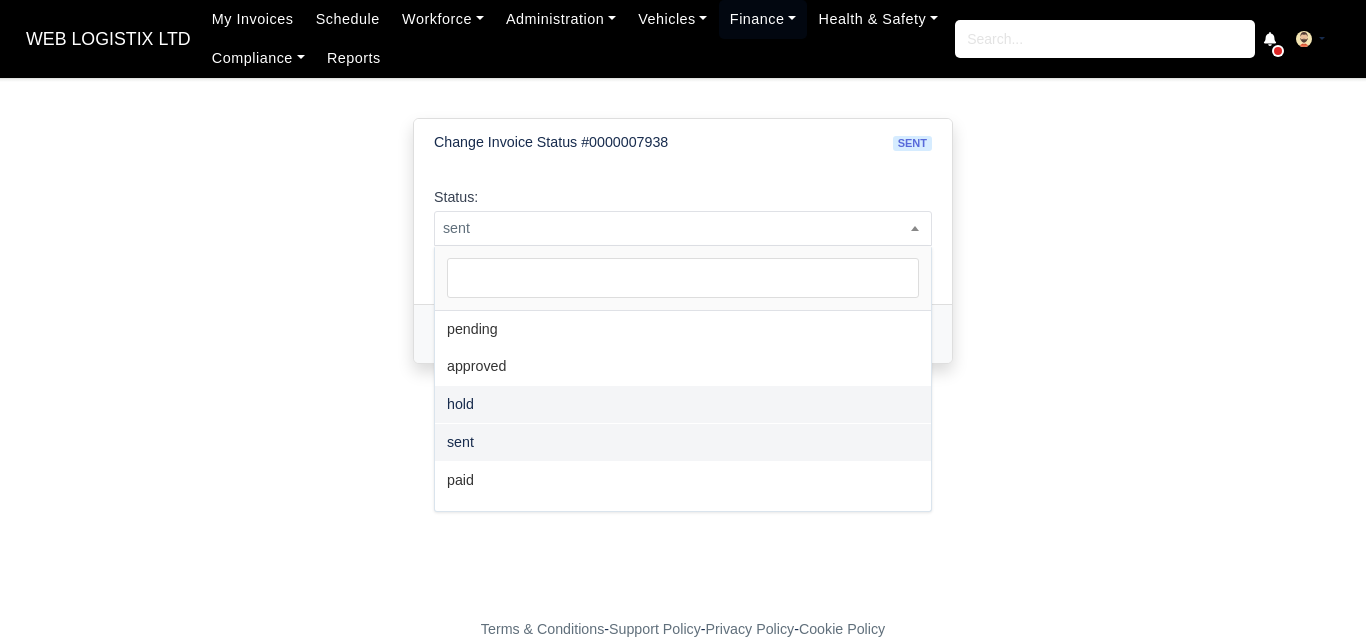 select on "hold" 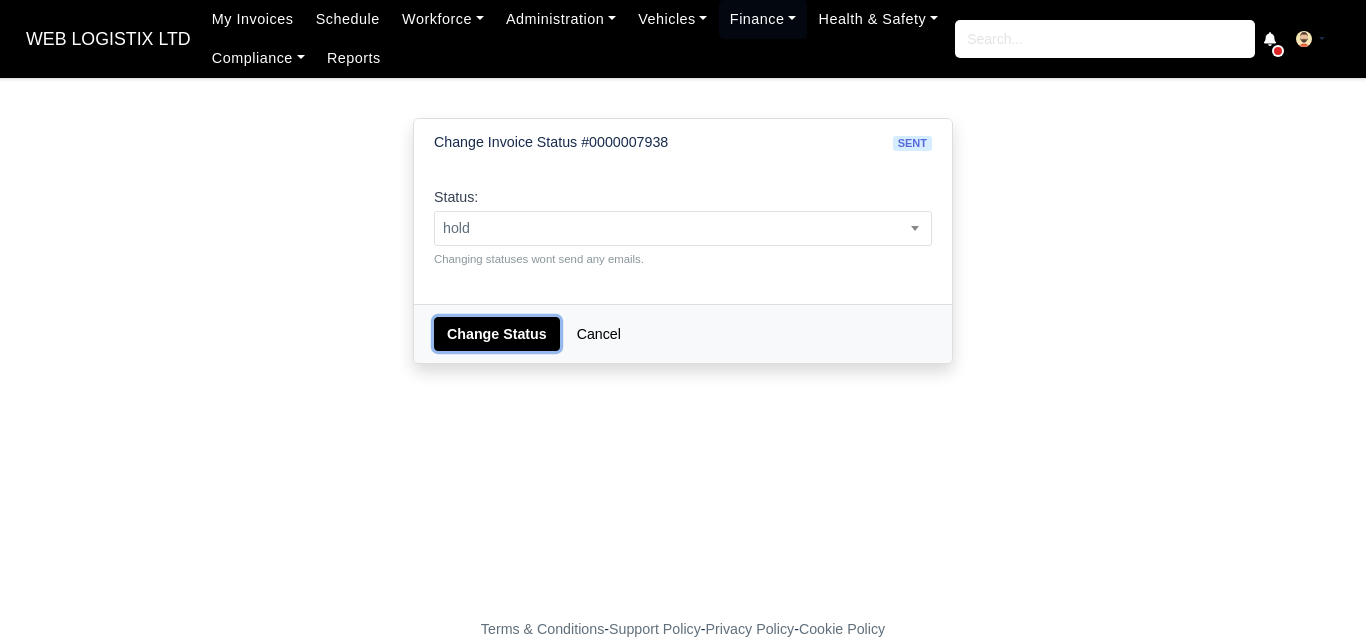 click on "Change Status" at bounding box center [497, 334] 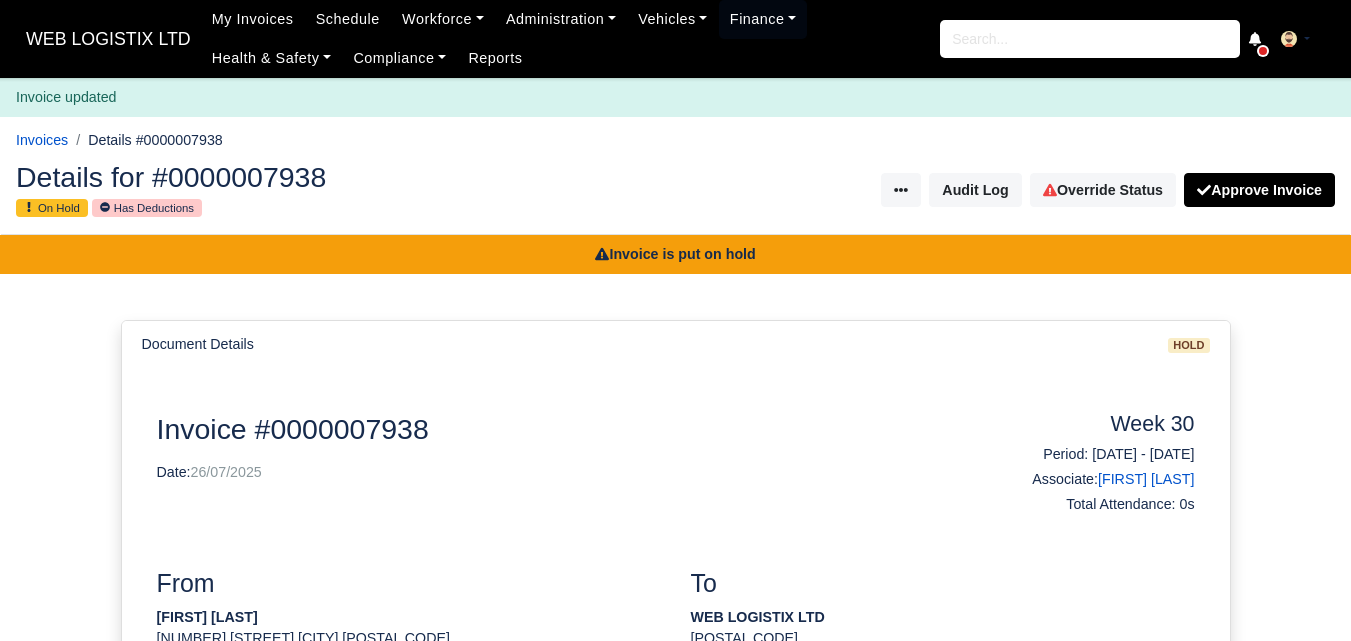 scroll, scrollTop: 0, scrollLeft: 0, axis: both 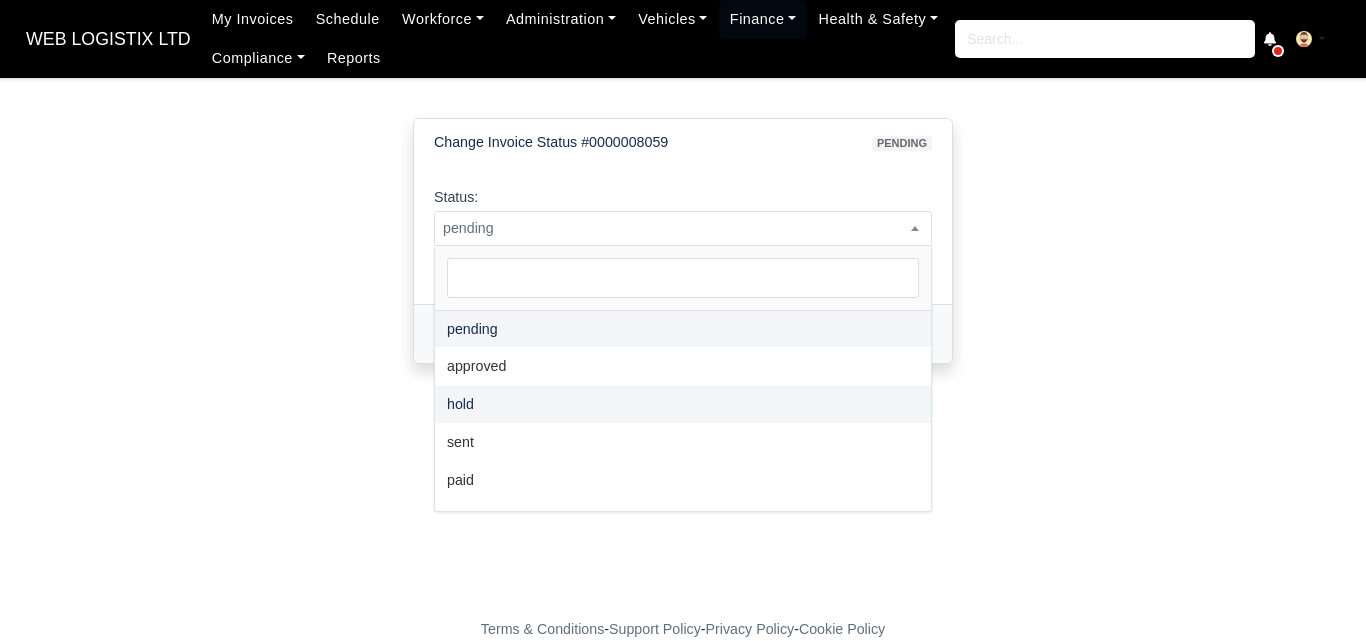 select on "hold" 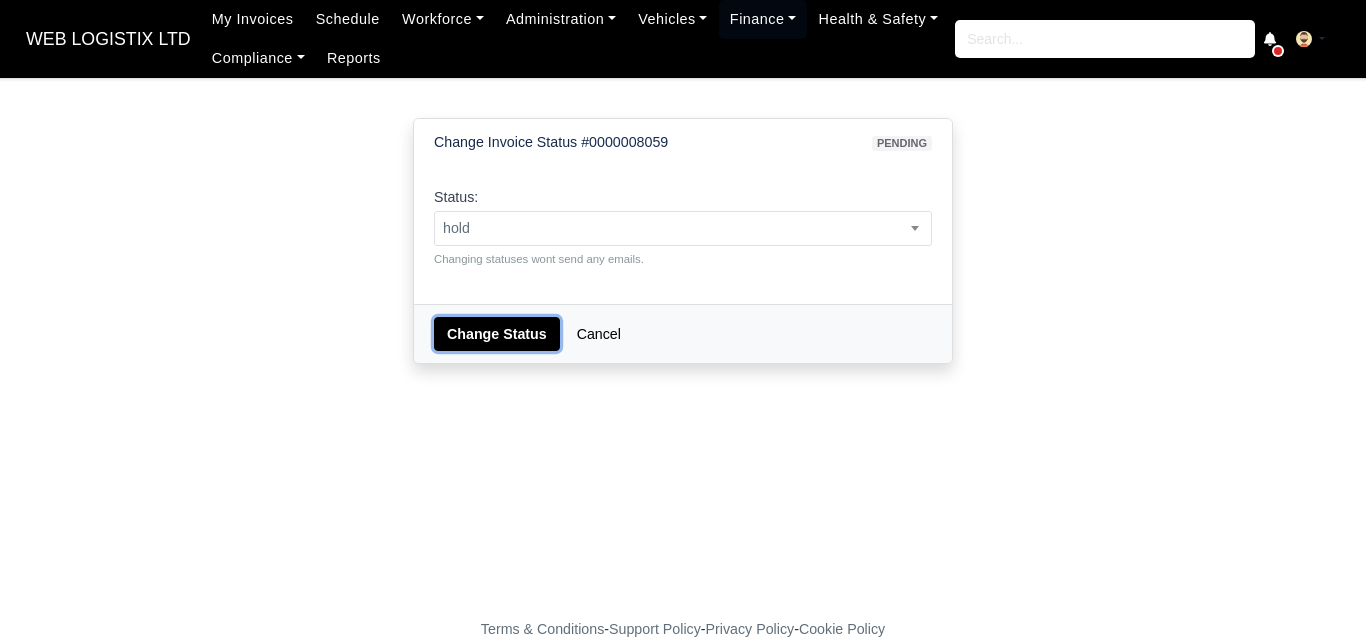 click on "Change Status" at bounding box center (497, 334) 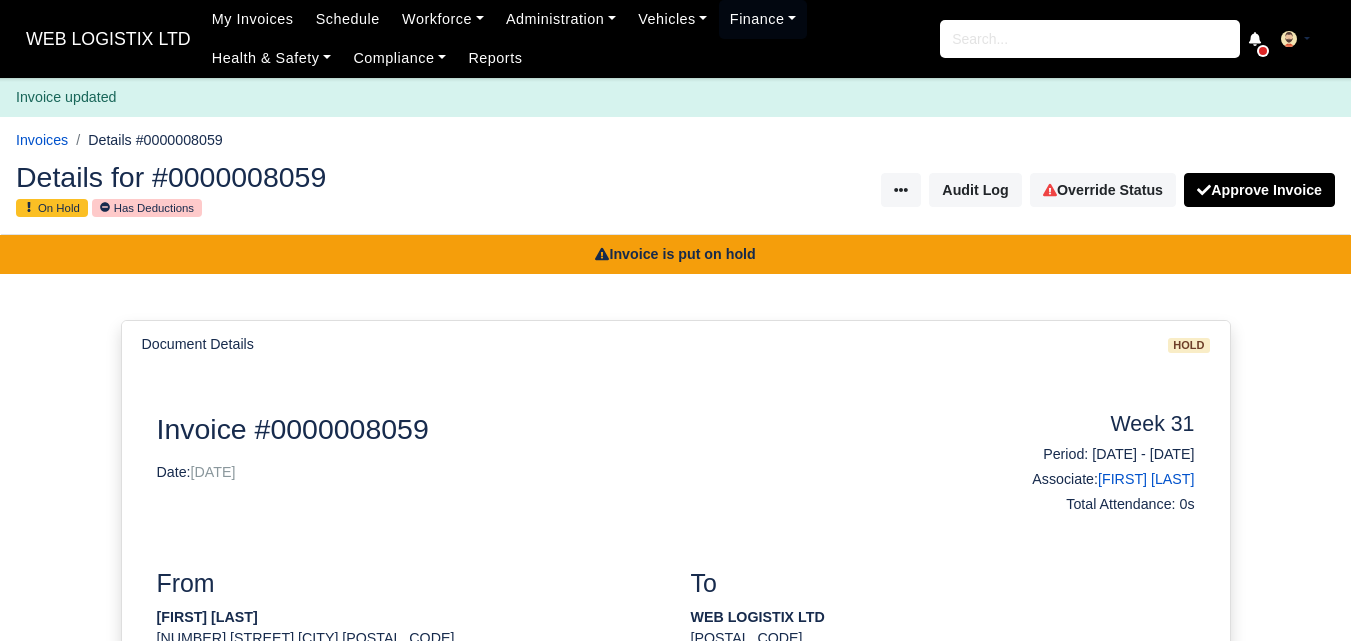 scroll, scrollTop: 0, scrollLeft: 0, axis: both 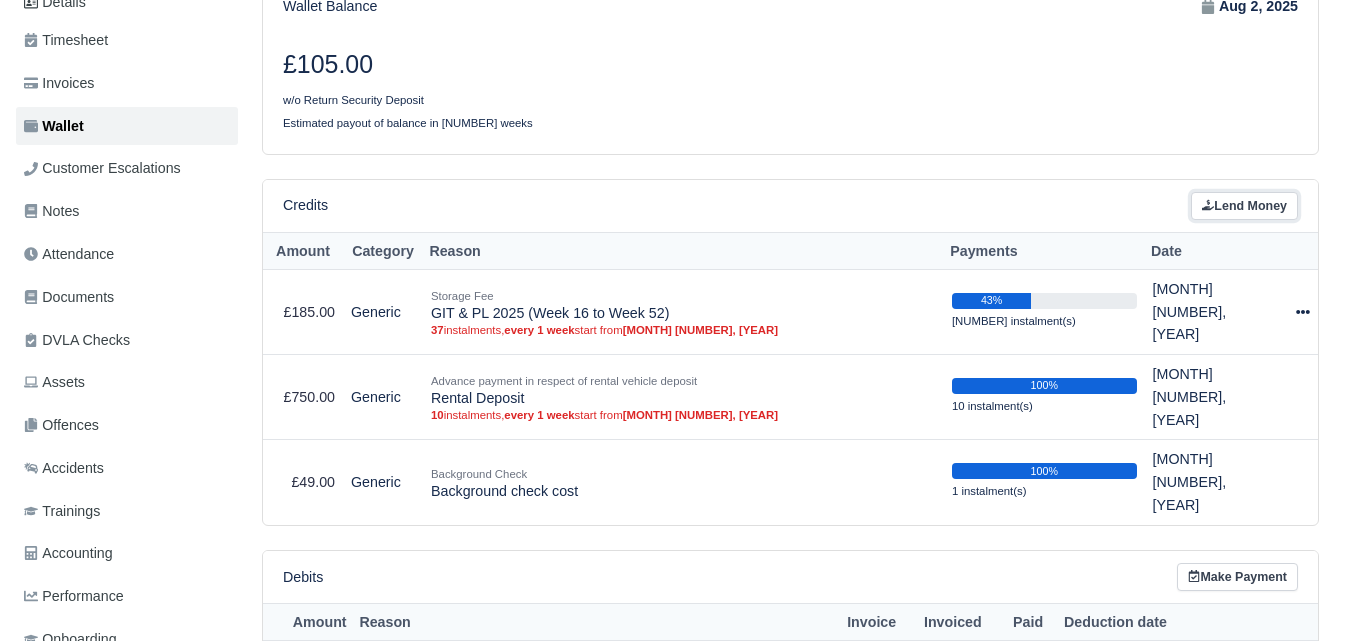 click on "Lend Money" at bounding box center (1244, 206) 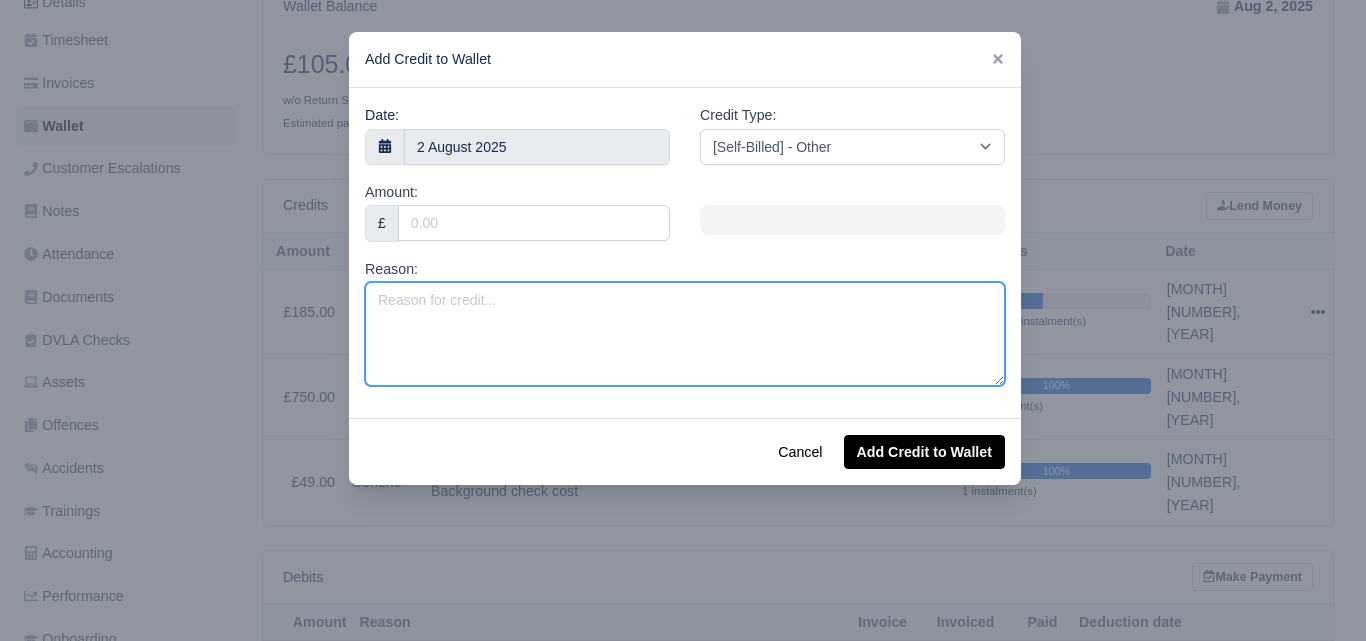 click on "Reason:" at bounding box center [685, 334] 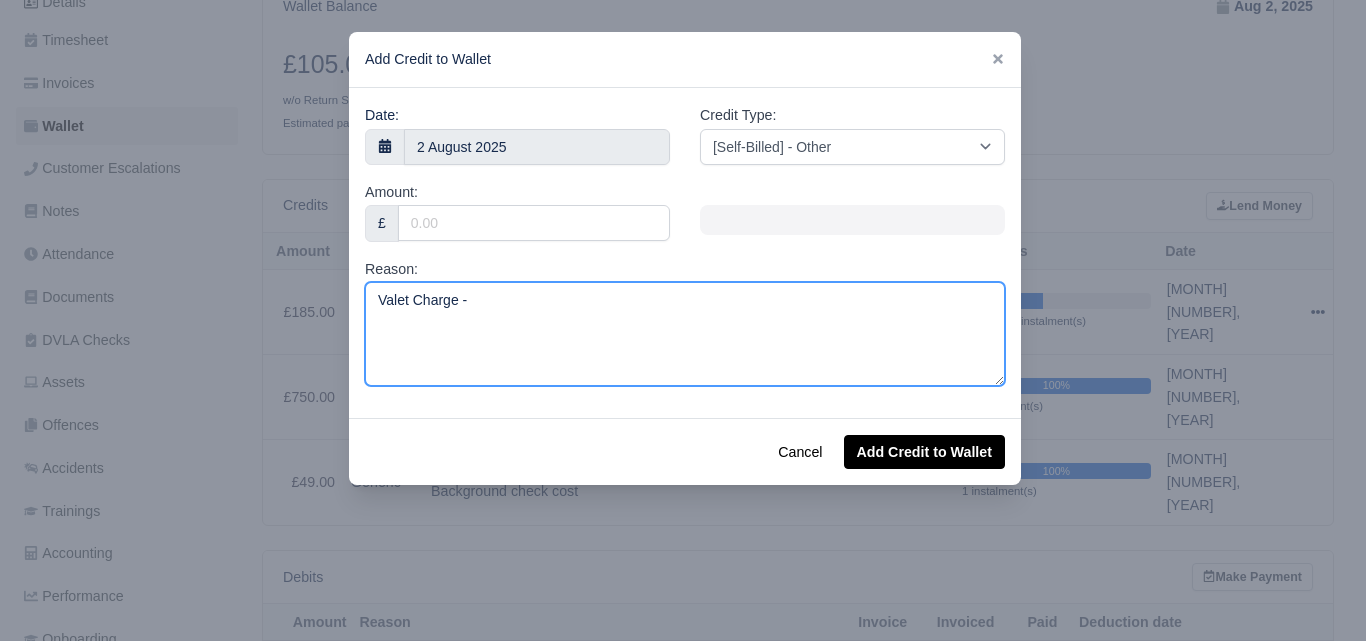 click on "Valet Charge -" at bounding box center [685, 334] 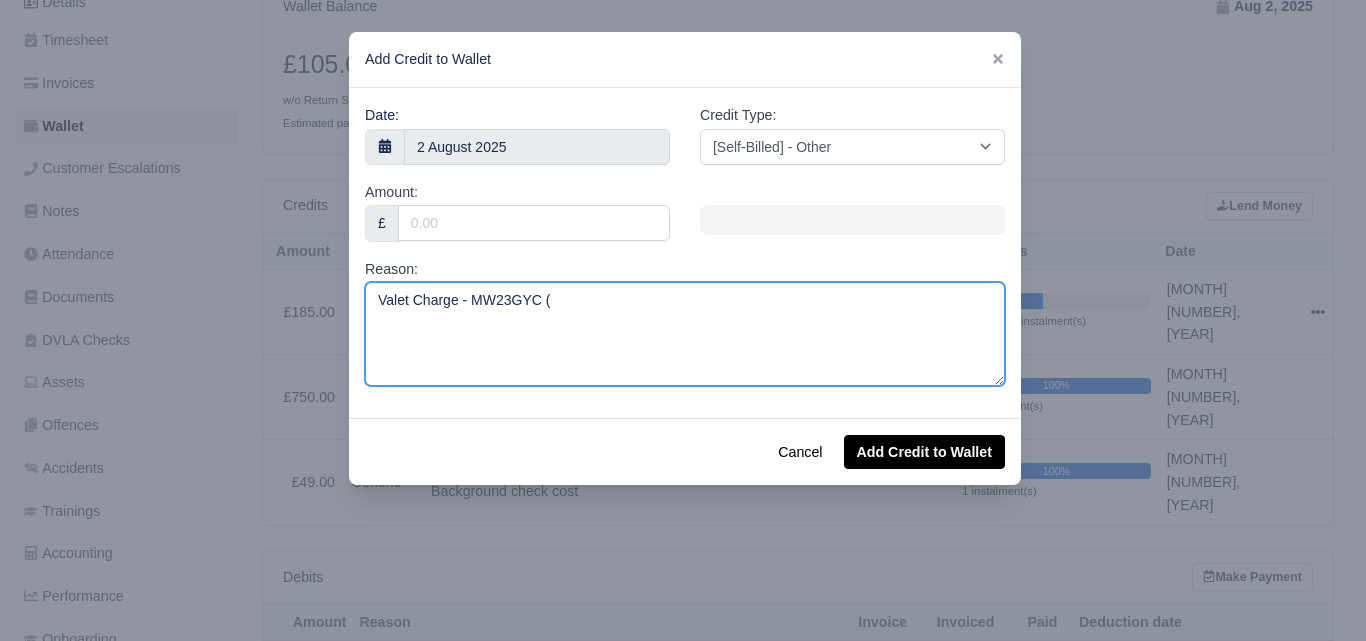 click on "Valet Charge - MW23GYC (" at bounding box center [685, 334] 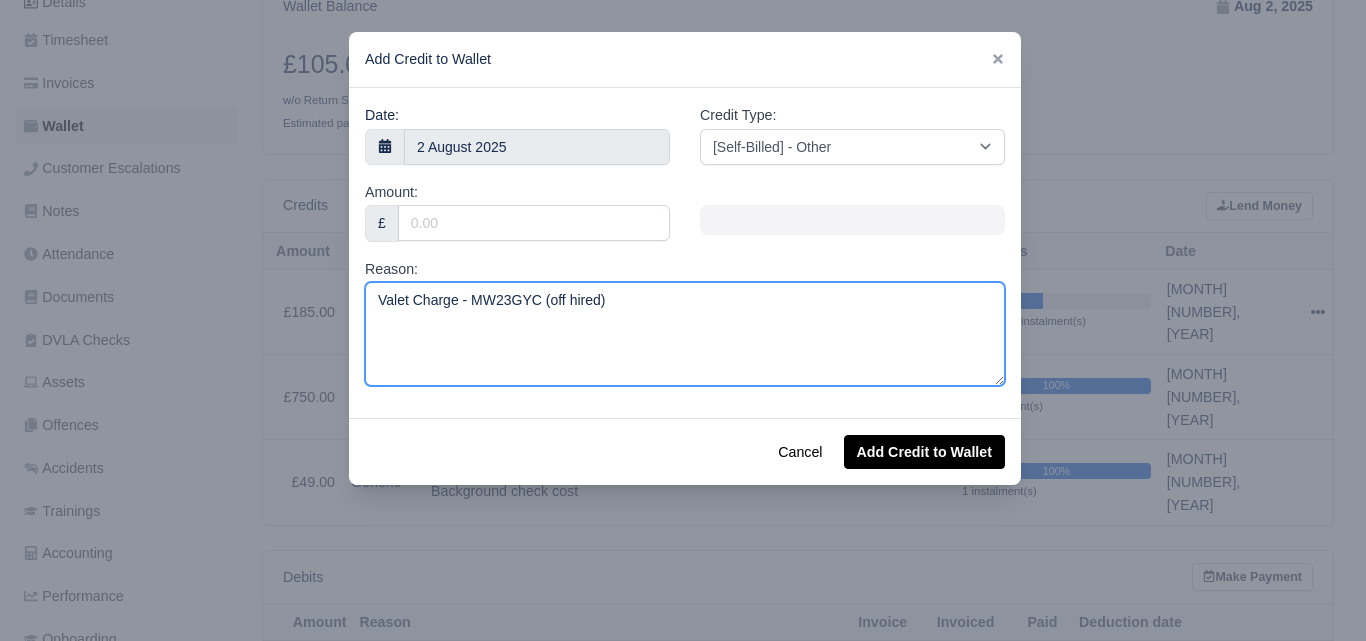 click on "Valet Charge - MW23GYC (off hired" at bounding box center [685, 334] 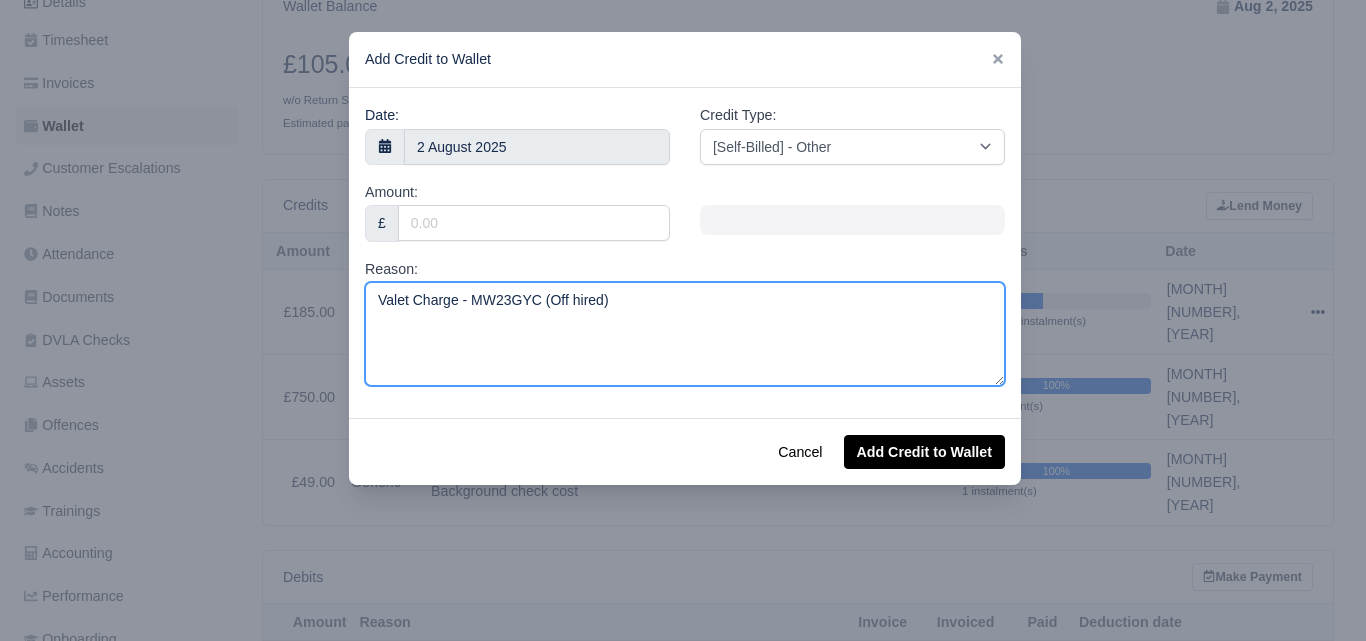 click on "Valet Charge - MW23GYC (Off hired" at bounding box center (685, 334) 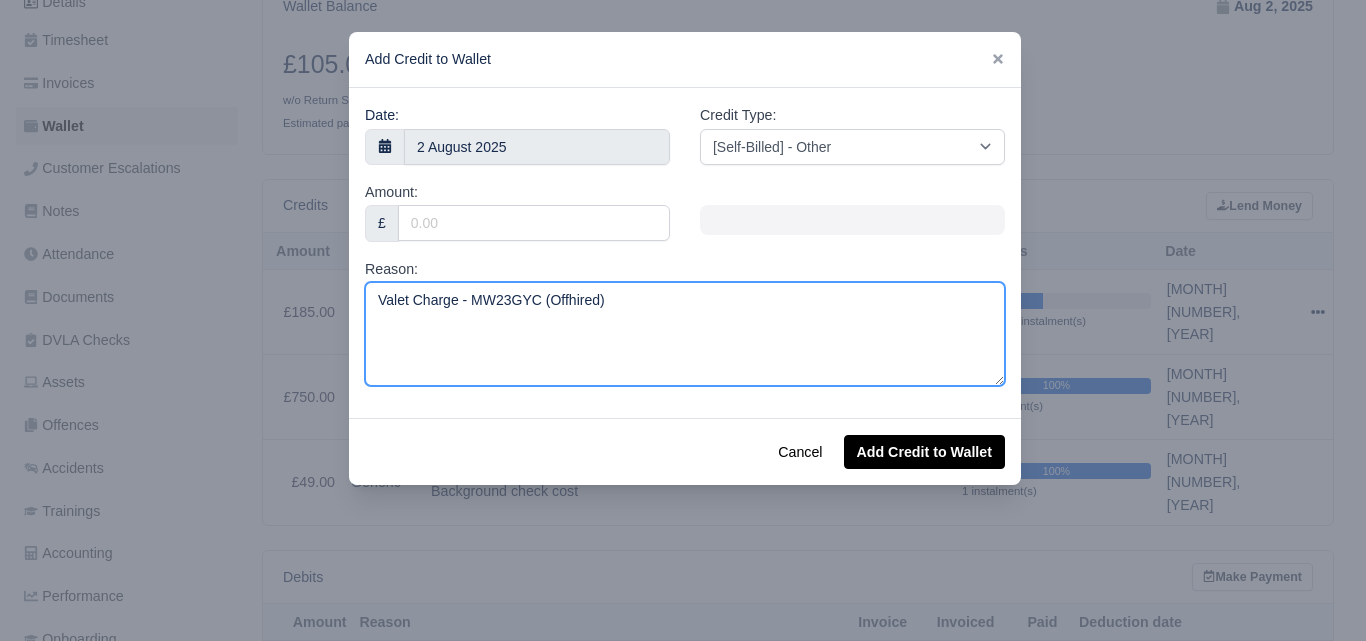 click on "Valet Charge - MW23GYC (Offhired" at bounding box center [685, 334] 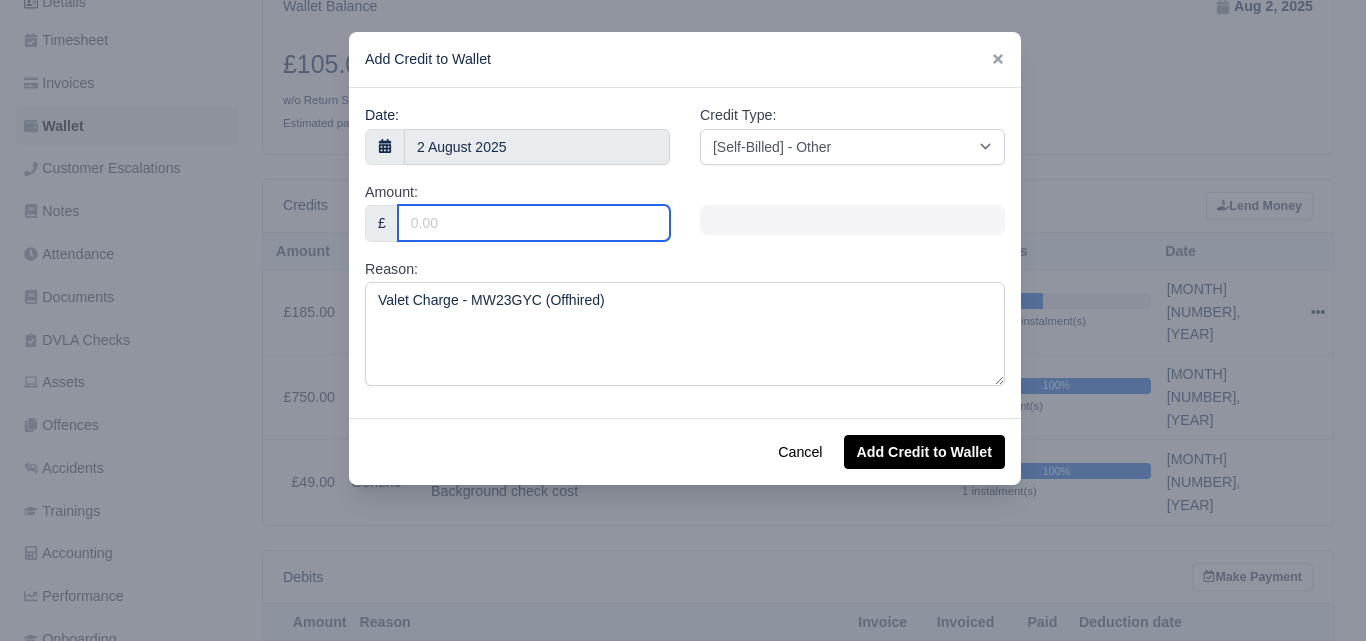 click on "Amount:" at bounding box center (534, 223) 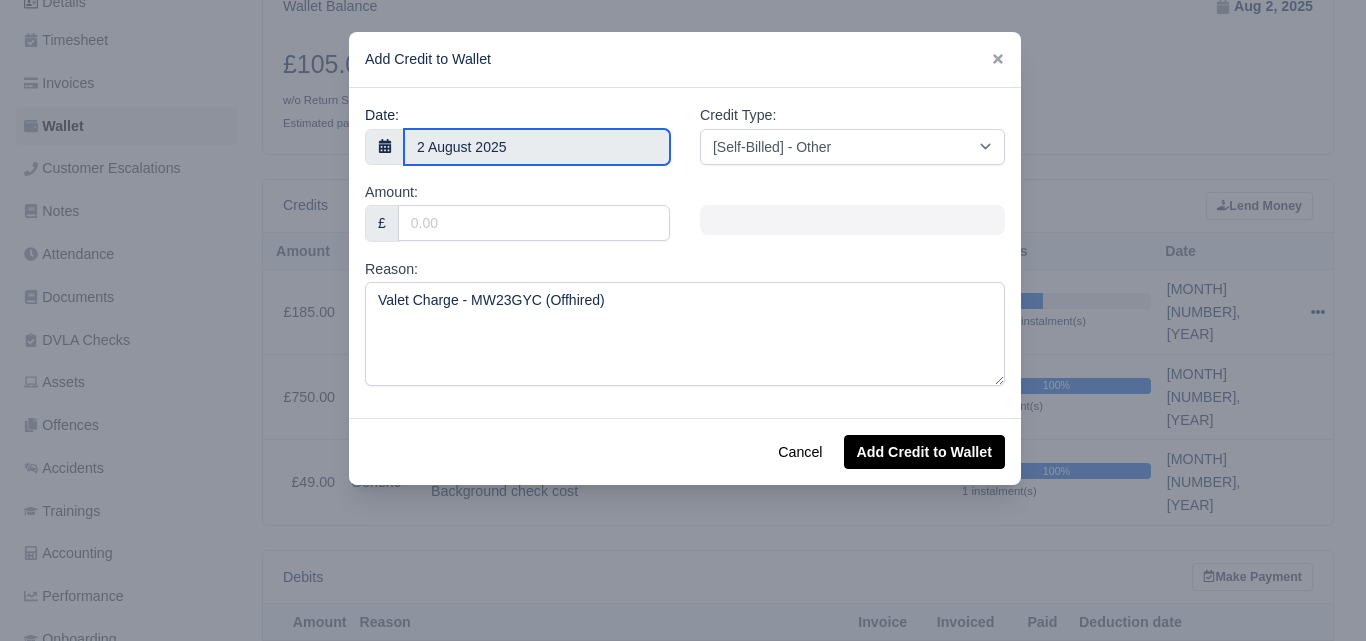 click on "WEB LOGISTIX LTD
My Invoices Schedule Workforce Manpower Expiring Documents Leave Requests Daily Attendance Daily Timesheet Onboardings Feedback Administration Depots Operating Centres Management Schedule Tasks Tasks Metrics Vehicles Fleet Schedule Rental Agreements Today's Inspections Forms Customers Offences Incidents Service Entries Renewal Dates Vehicle Groups Fleet Insurance B2B Contractors Finance Invoices Disputes Payment Types Service Types Assets Credit Instalments Bulk Payment Custom Invoices Health & Safety Vehicle Inspections Support Portal Incidents Compliance Compliance Dashboard E-Sign Documents Communication Center Trainings Reports
×" at bounding box center (683, 48) 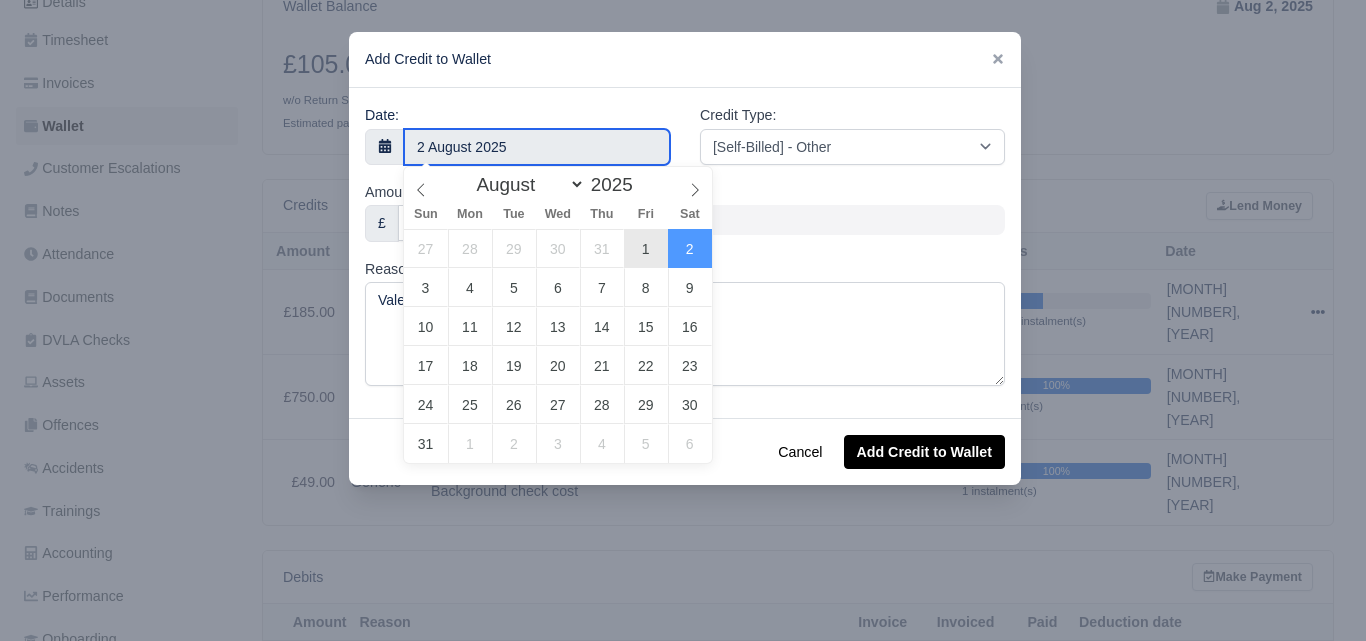 type on "1 August 2025" 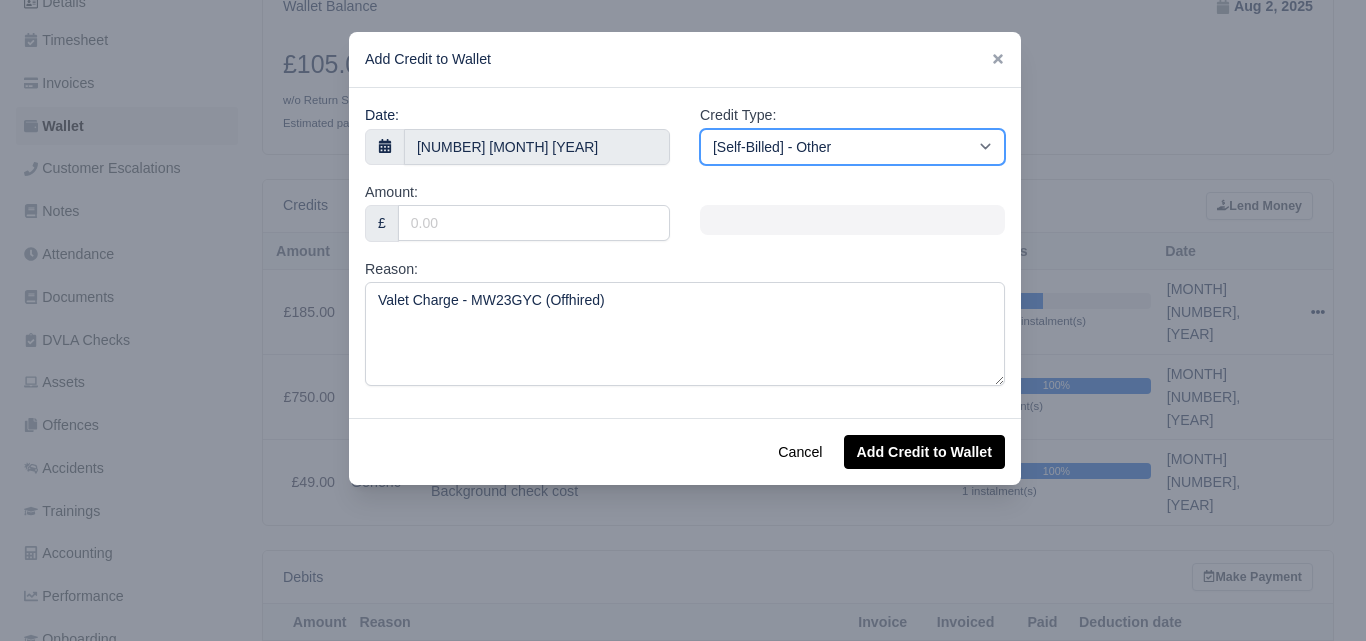 drag, startPoint x: 801, startPoint y: 149, endPoint x: 806, endPoint y: 163, distance: 14.866069 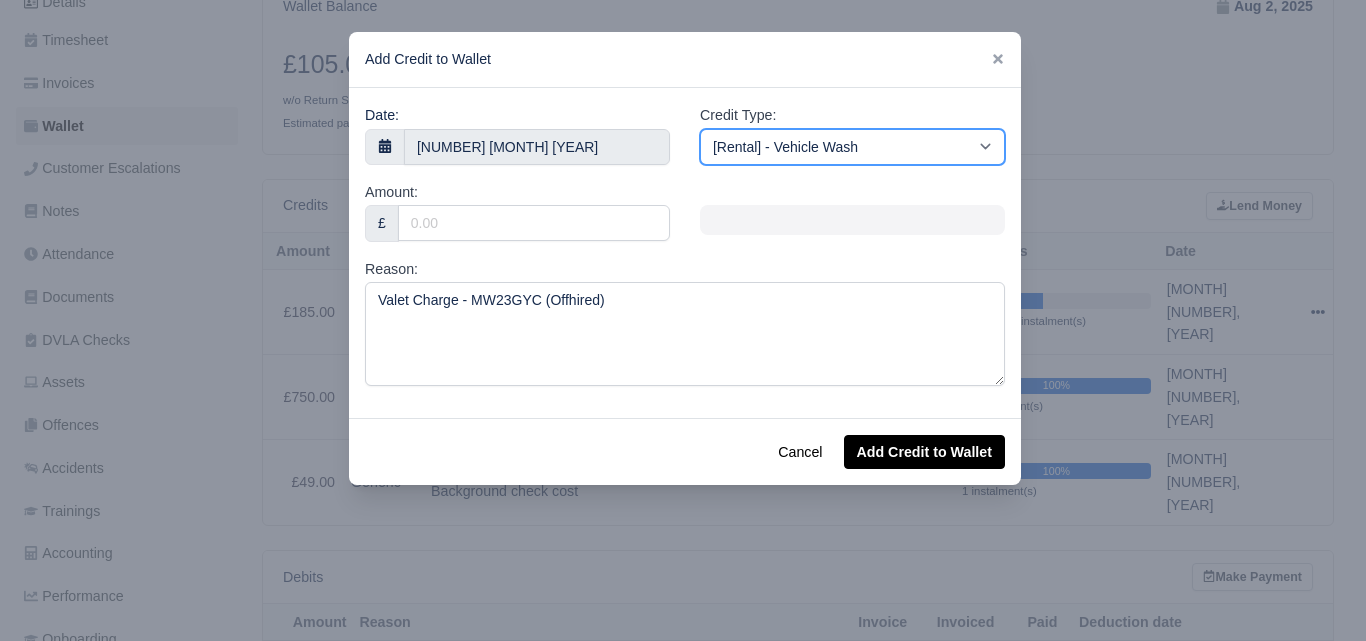 click on "[Self-Billed] - Other
[Self-Billed] - Negative Invoice
[Self-Billed] - Keychain
[Self-Billed] - Background Check
[Self-Billed] - Fuel Advance Payment
[Self-Billed] - Prepayment for Upcoming Work
[Rental] - Other
[Rental] - Vehicle Wash
[Rental] - Repayment in respect of vehicle damage
[Rental] - Vehicle Recovery Charge
[Rental] - Vehicle Pound Recovery
[Rental] - Vehicle Key Replacement
[Rental] - Vehicle Fuel Out
[Rental] - Van Fuel out/Adblue/Keychain/Van Wash/Sticker
[Rental] - Security Deposit to a maximum of £500
[Rental] - Advance payment in respect of rental vehicle deposit
[Rental] - Vehicle Violation
[Rental] - Violation Fee" at bounding box center [852, 147] 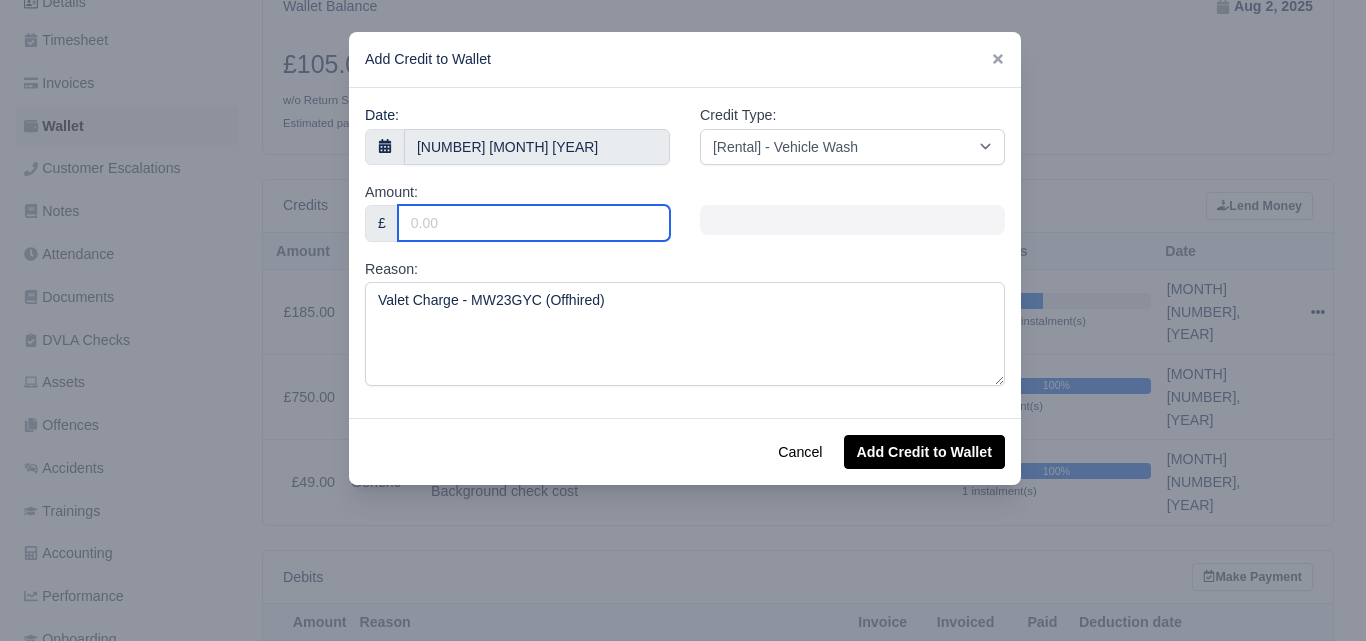 click on "Amount:" at bounding box center [534, 223] 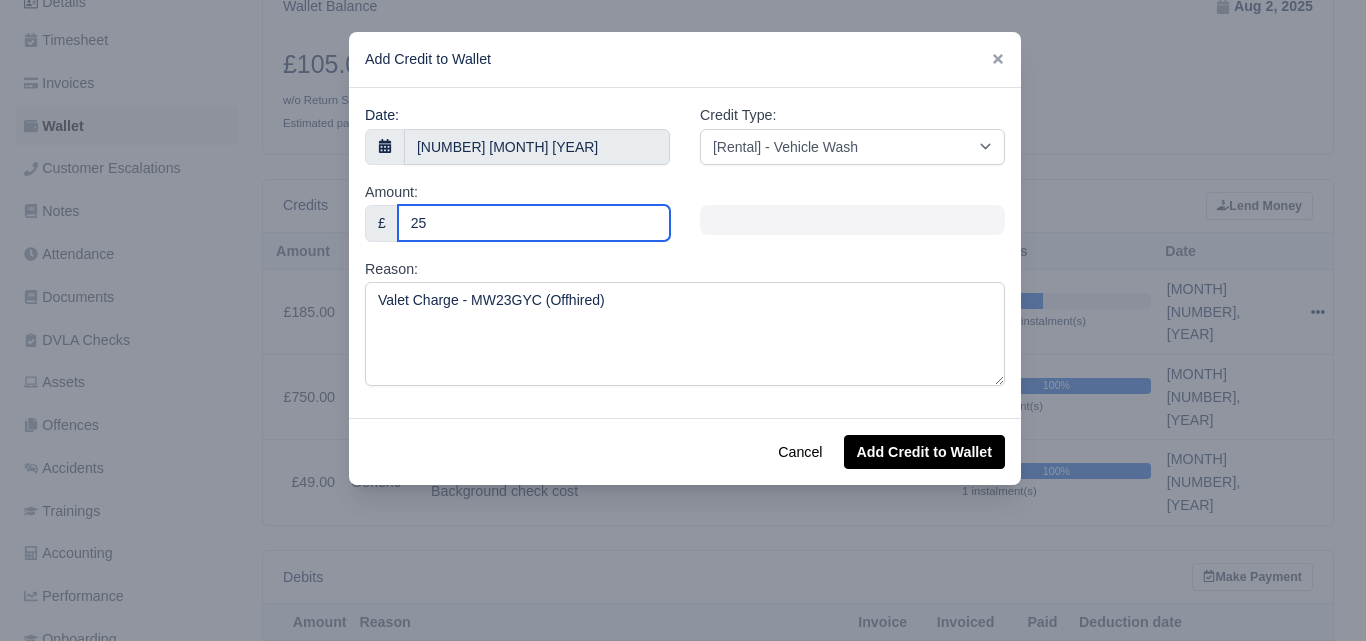 type on "25" 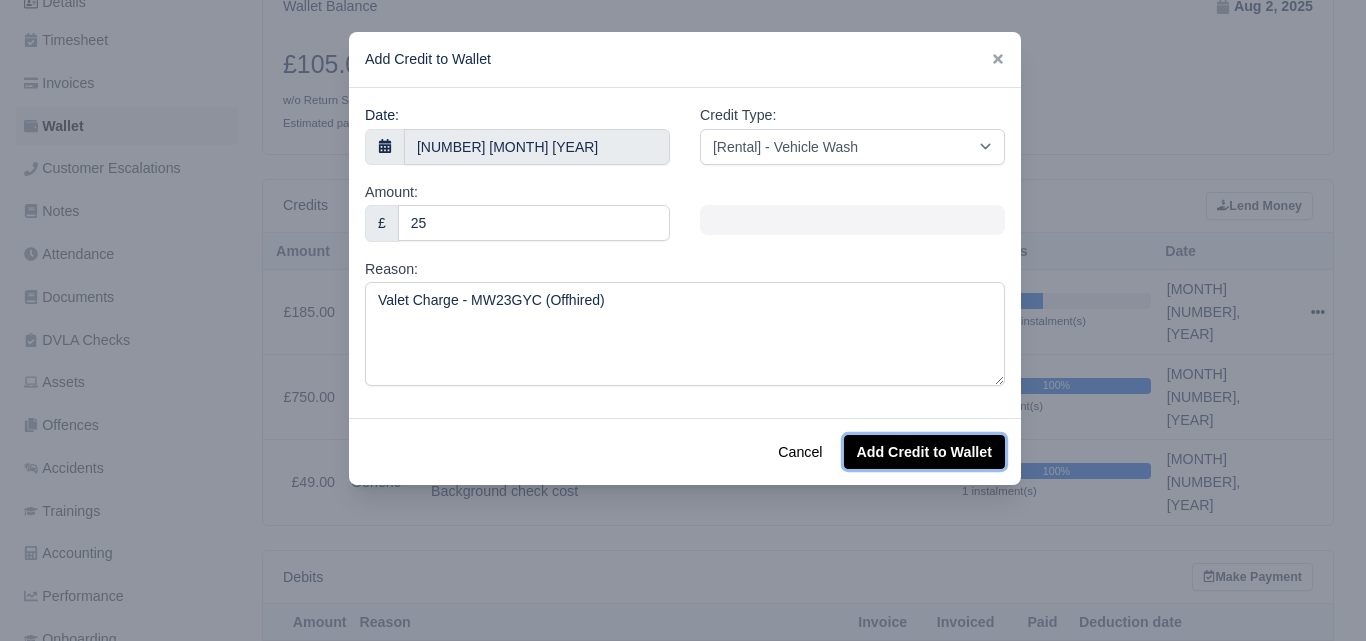 click on "Add Credit to Wallet" at bounding box center [924, 452] 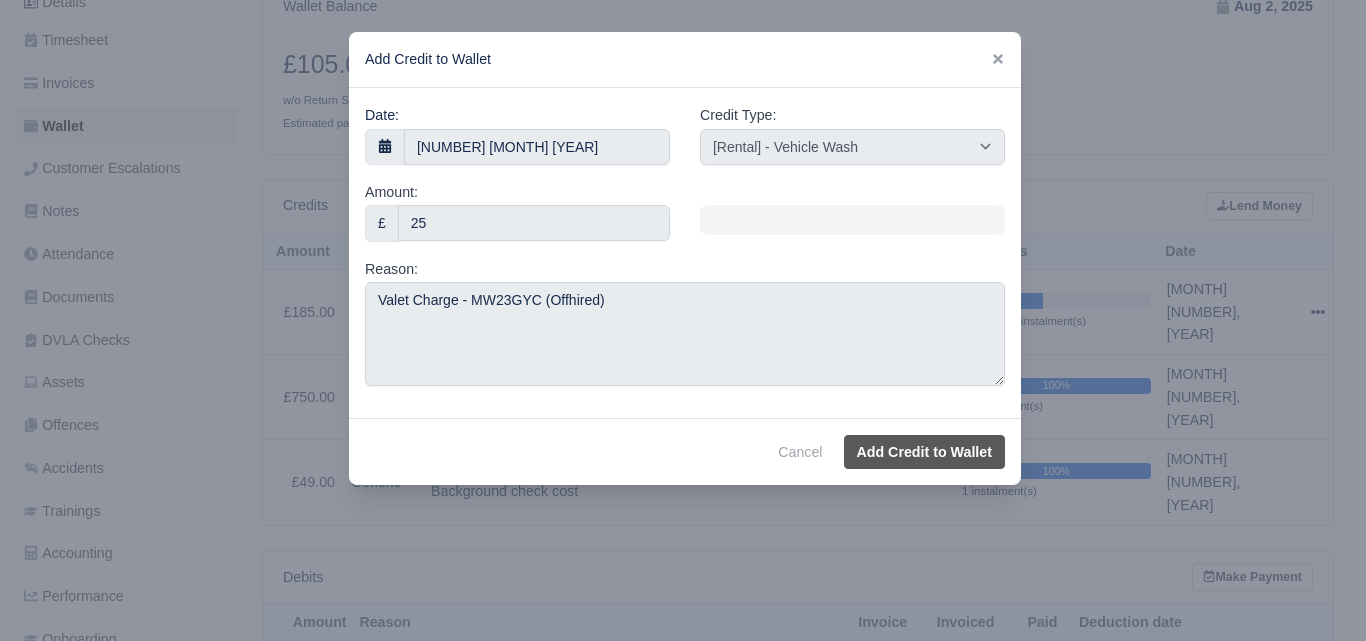 select on "other" 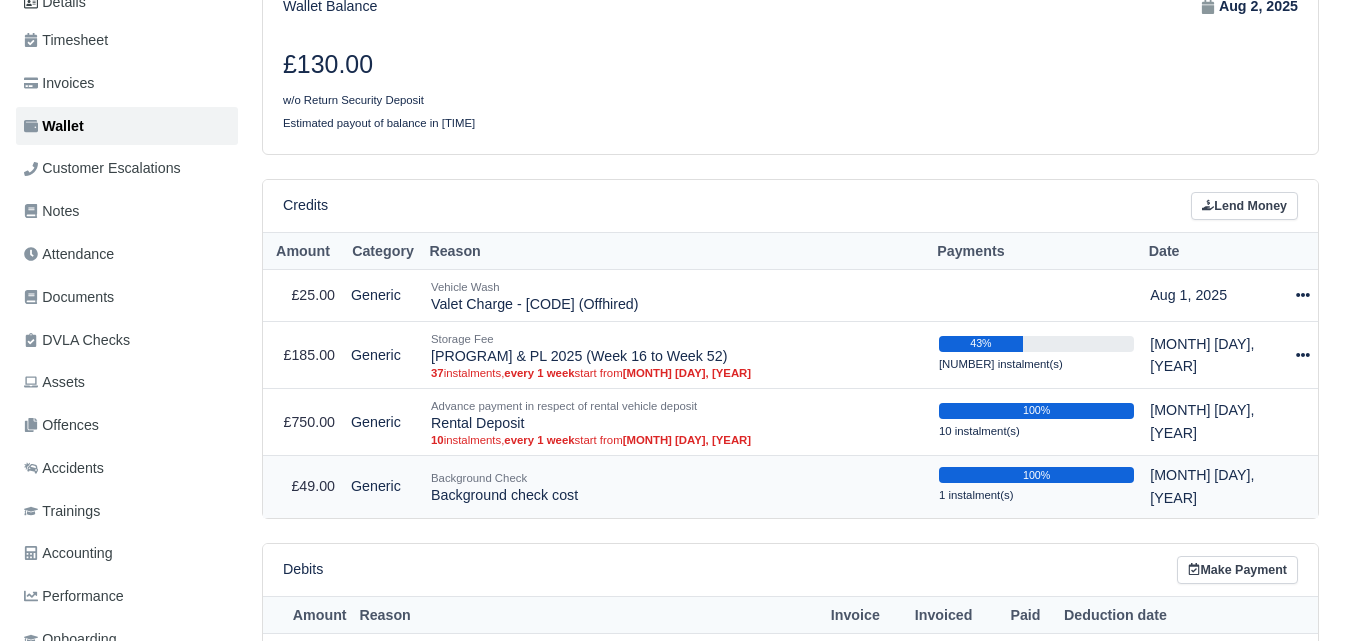 scroll, scrollTop: 272, scrollLeft: 0, axis: vertical 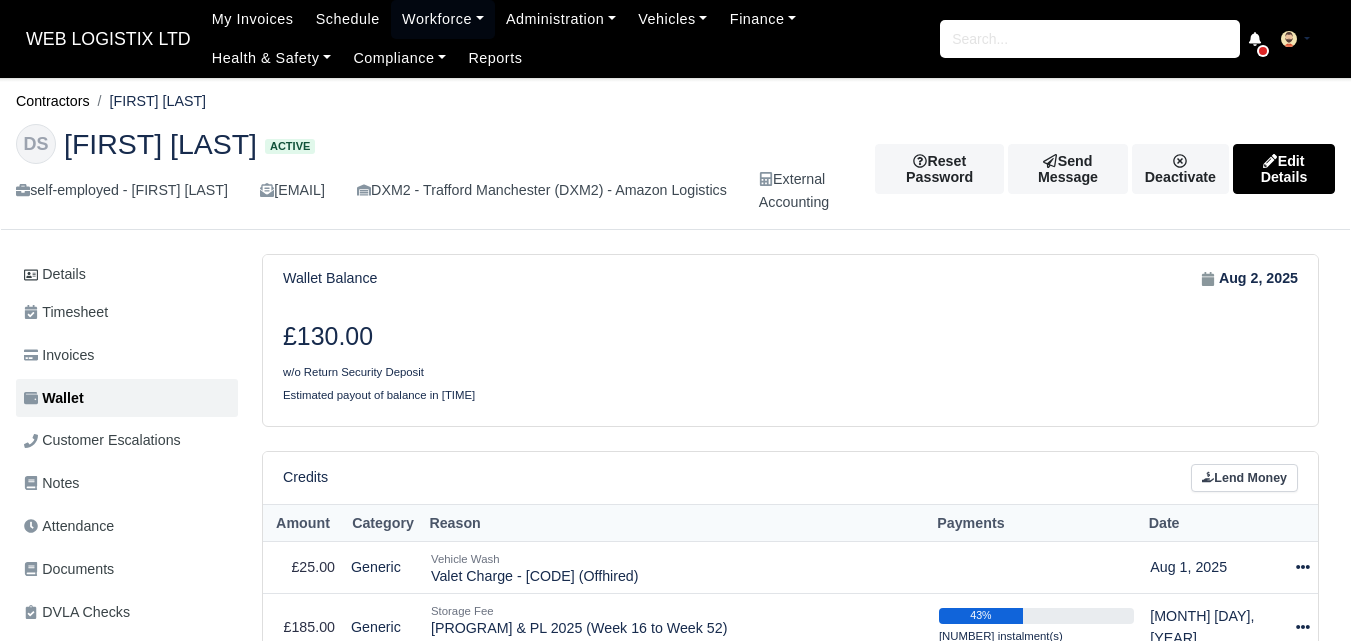 drag, startPoint x: 150, startPoint y: 95, endPoint x: 229, endPoint y: 99, distance: 79.101204 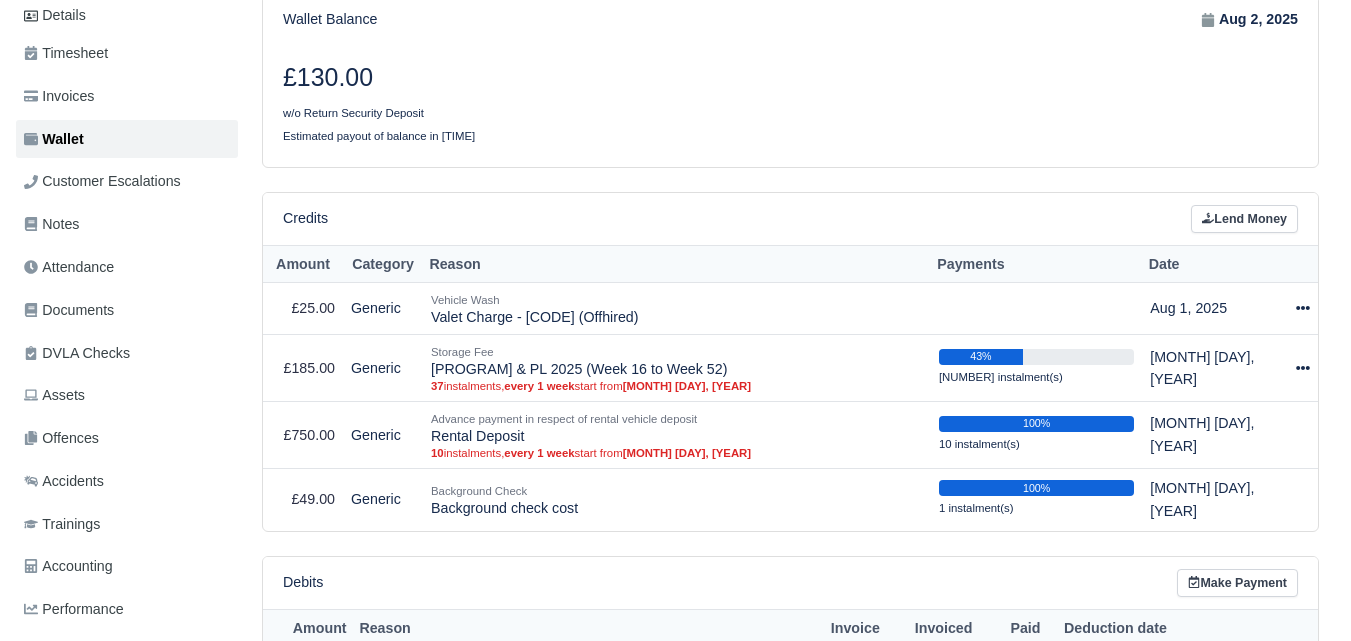 scroll, scrollTop: 272, scrollLeft: 0, axis: vertical 